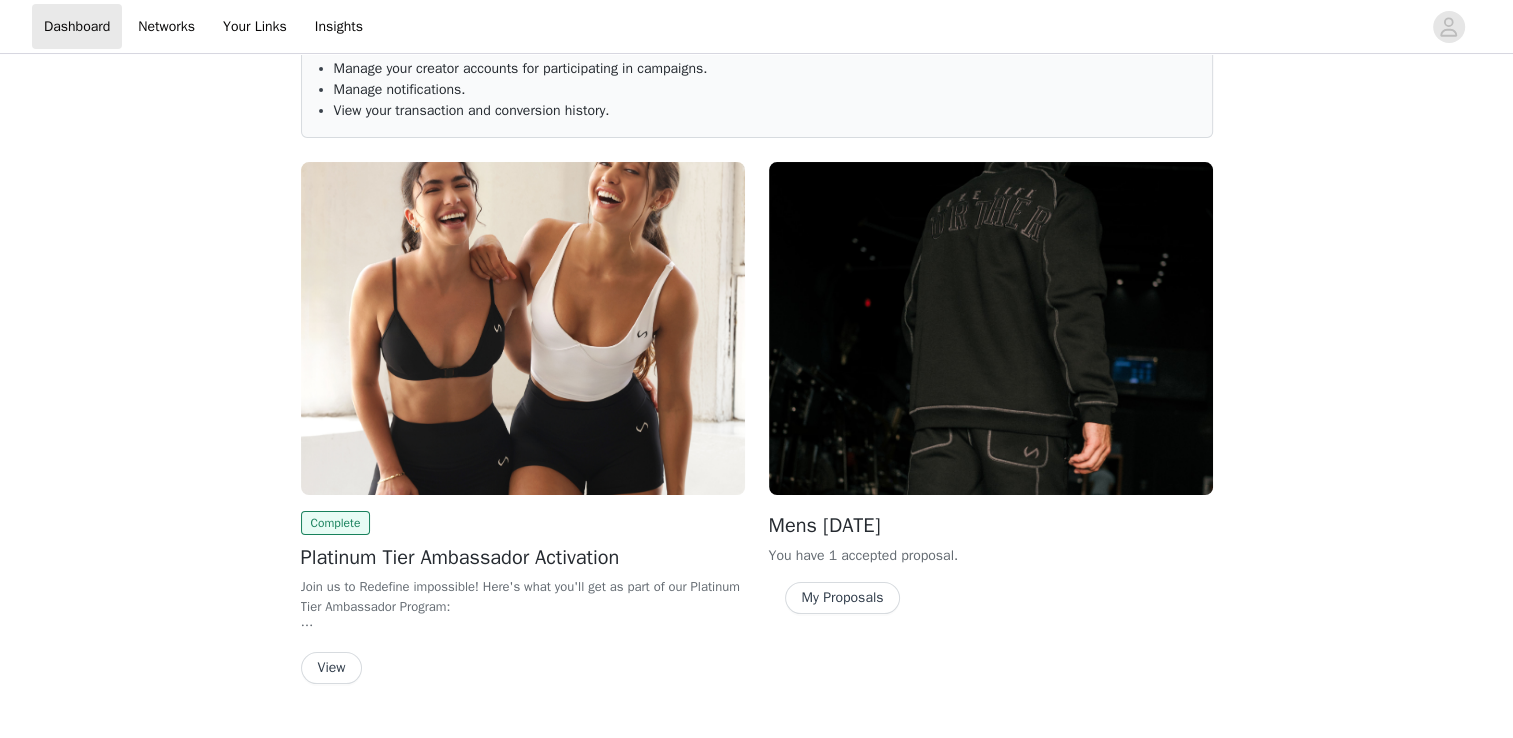 scroll, scrollTop: 184, scrollLeft: 0, axis: vertical 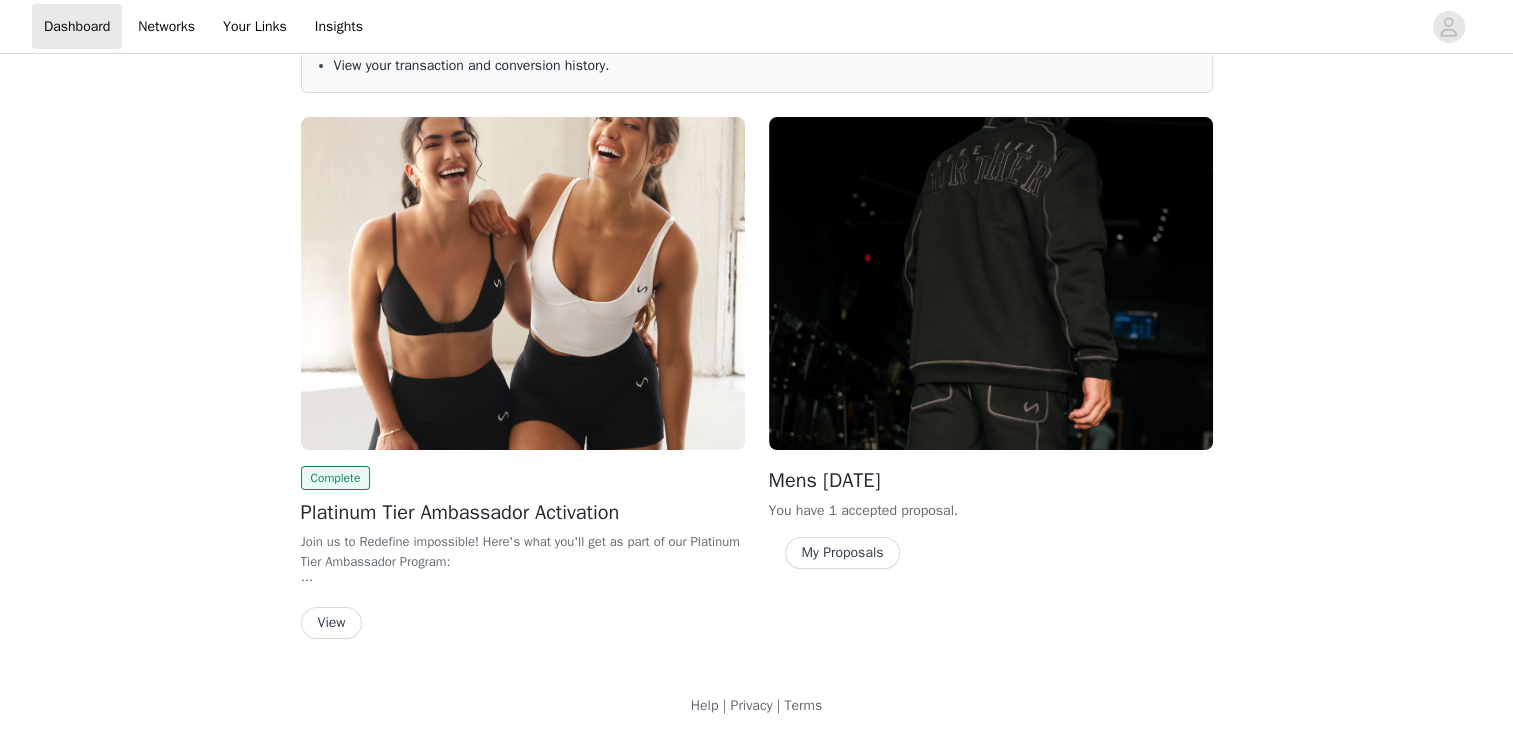 click on "View" at bounding box center (332, 623) 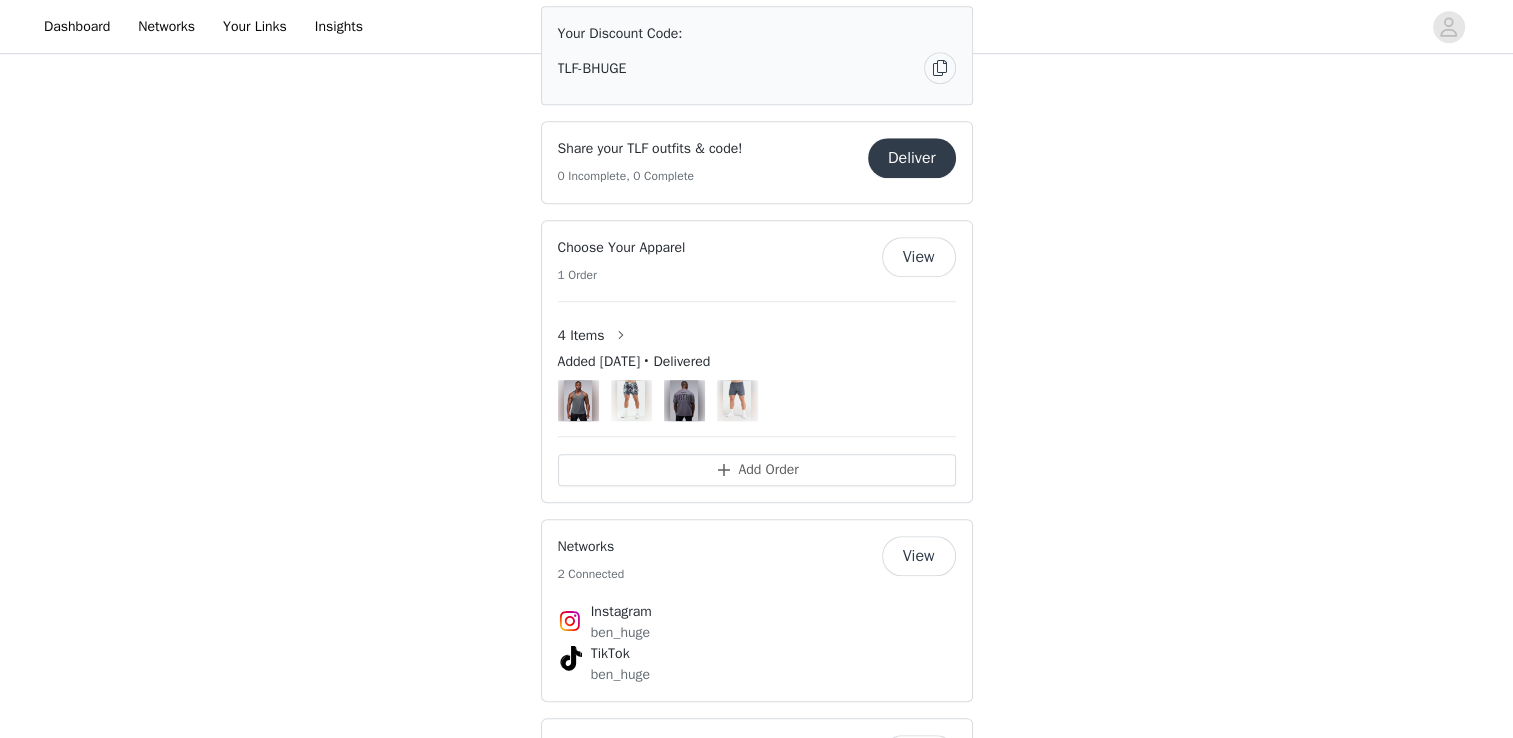 scroll, scrollTop: 1280, scrollLeft: 0, axis: vertical 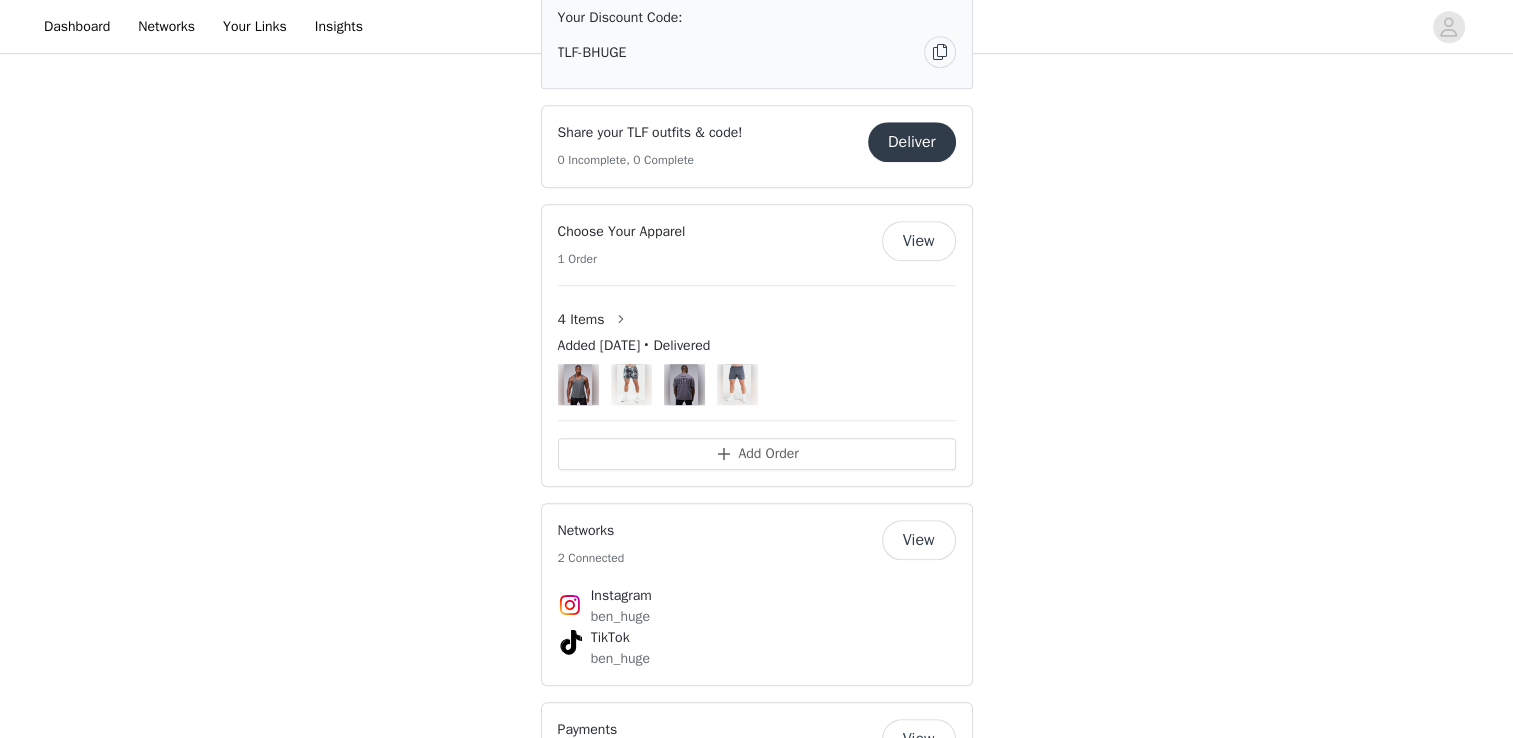 click on "View" at bounding box center [919, 241] 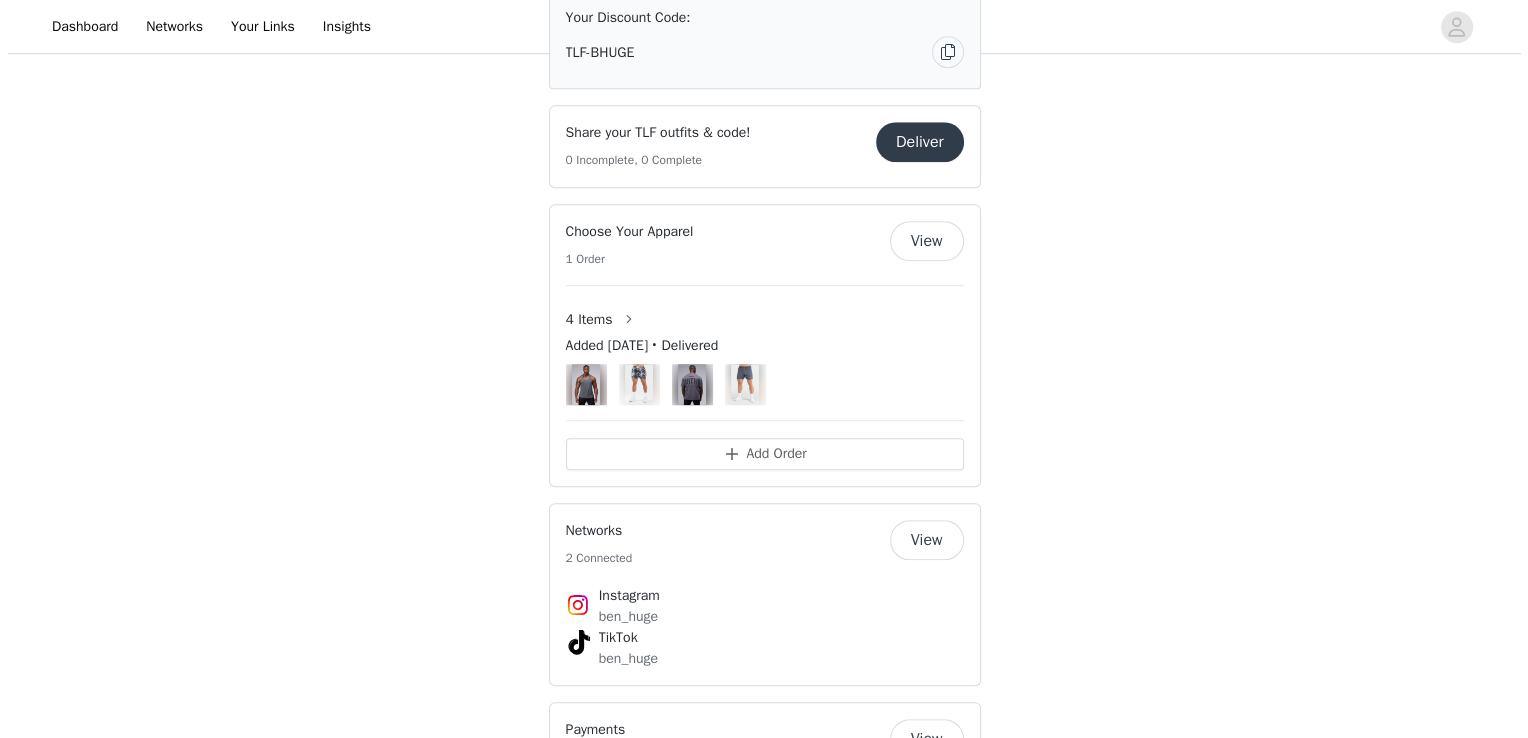 scroll, scrollTop: 0, scrollLeft: 0, axis: both 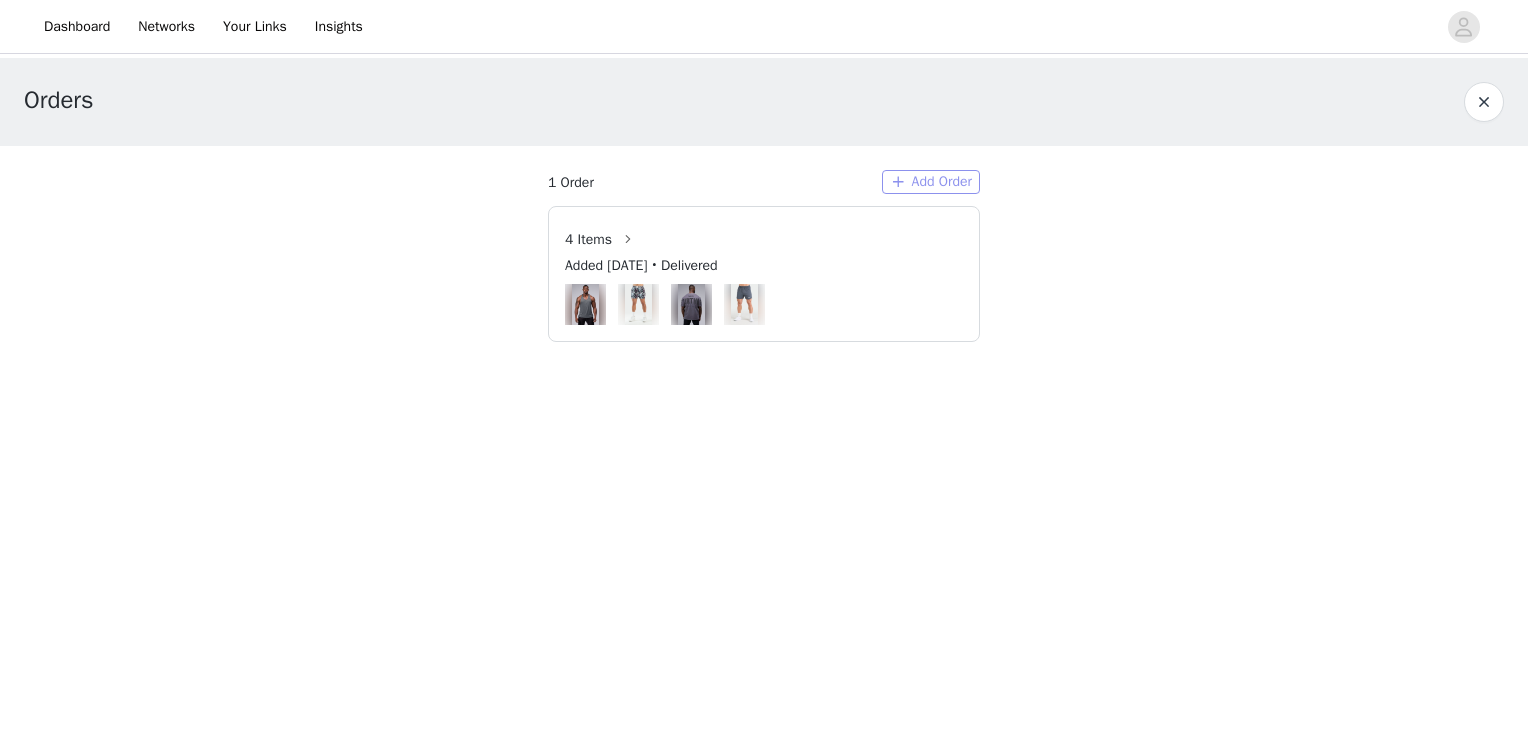 click on "Add Order" at bounding box center (931, 182) 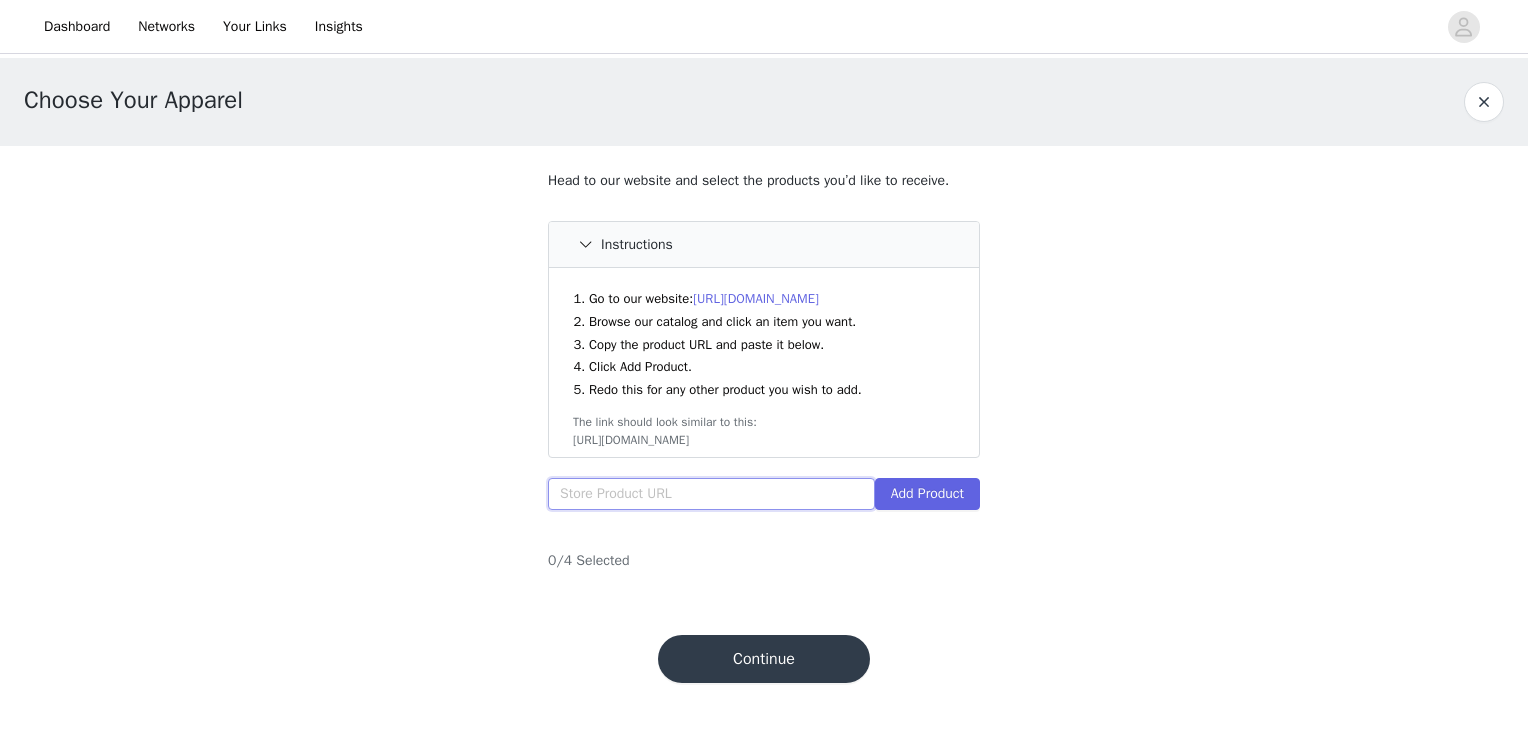 click at bounding box center (711, 494) 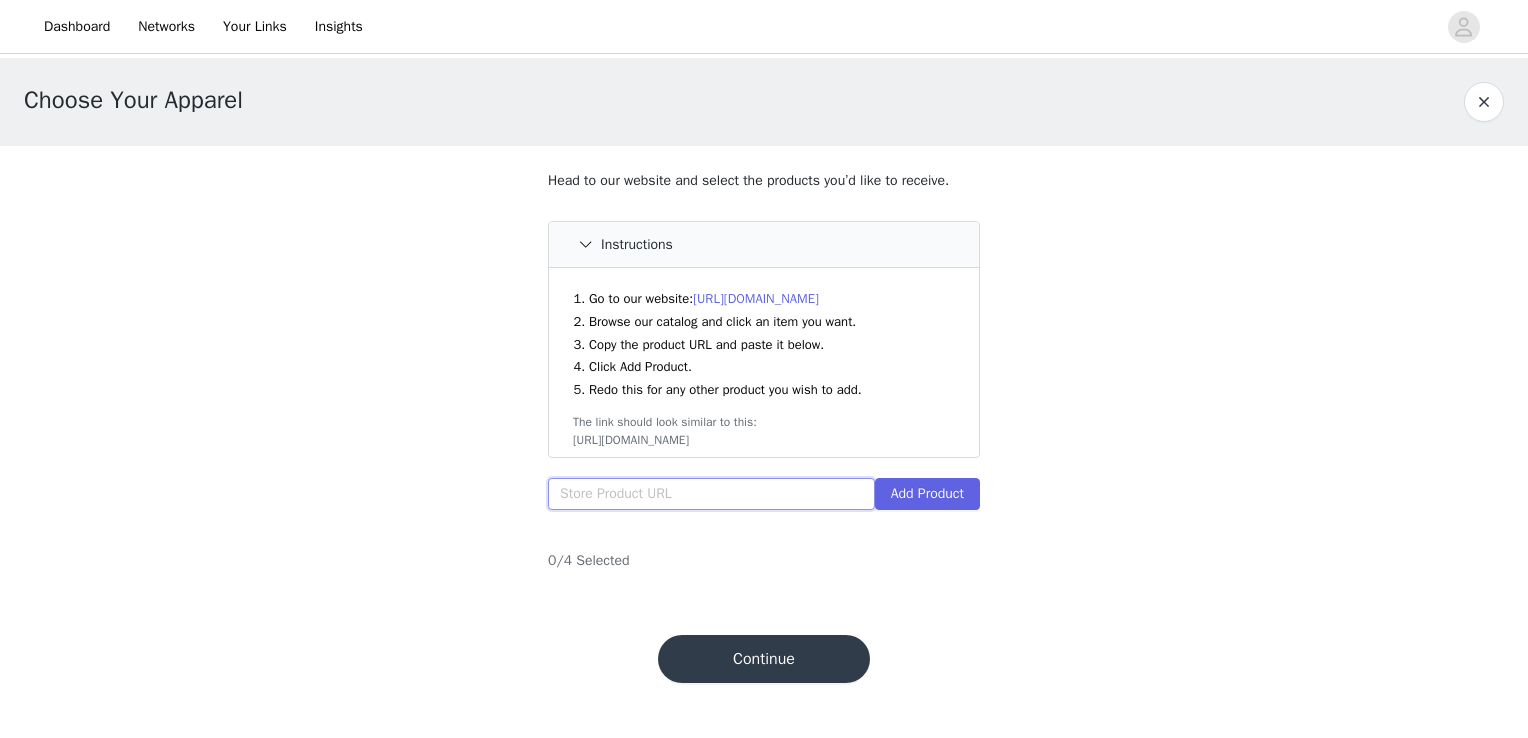 paste on "https://tlfapparel.com/products/tlf-etched-dura-cotton-oversized-tee-sage-green" 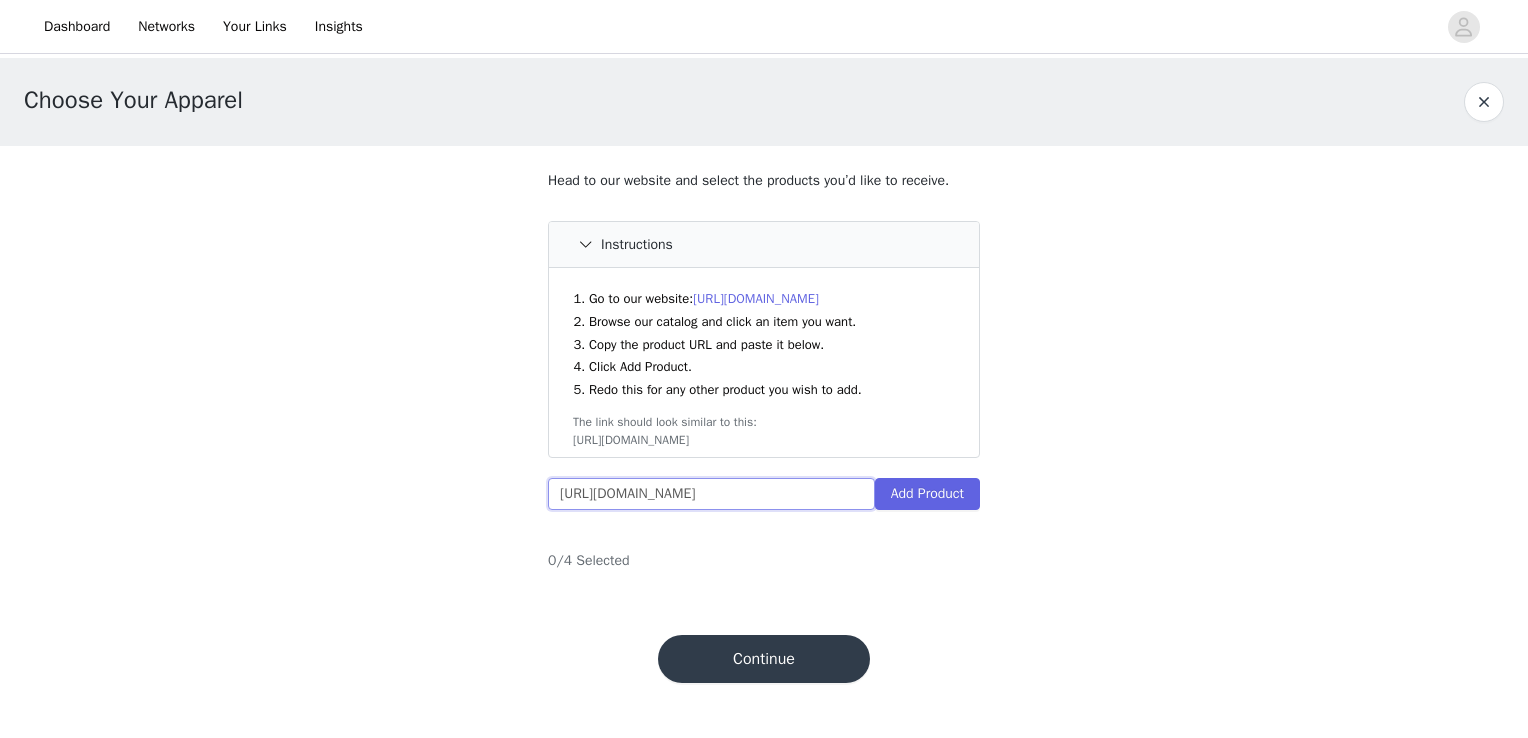 scroll, scrollTop: 0, scrollLeft: 204, axis: horizontal 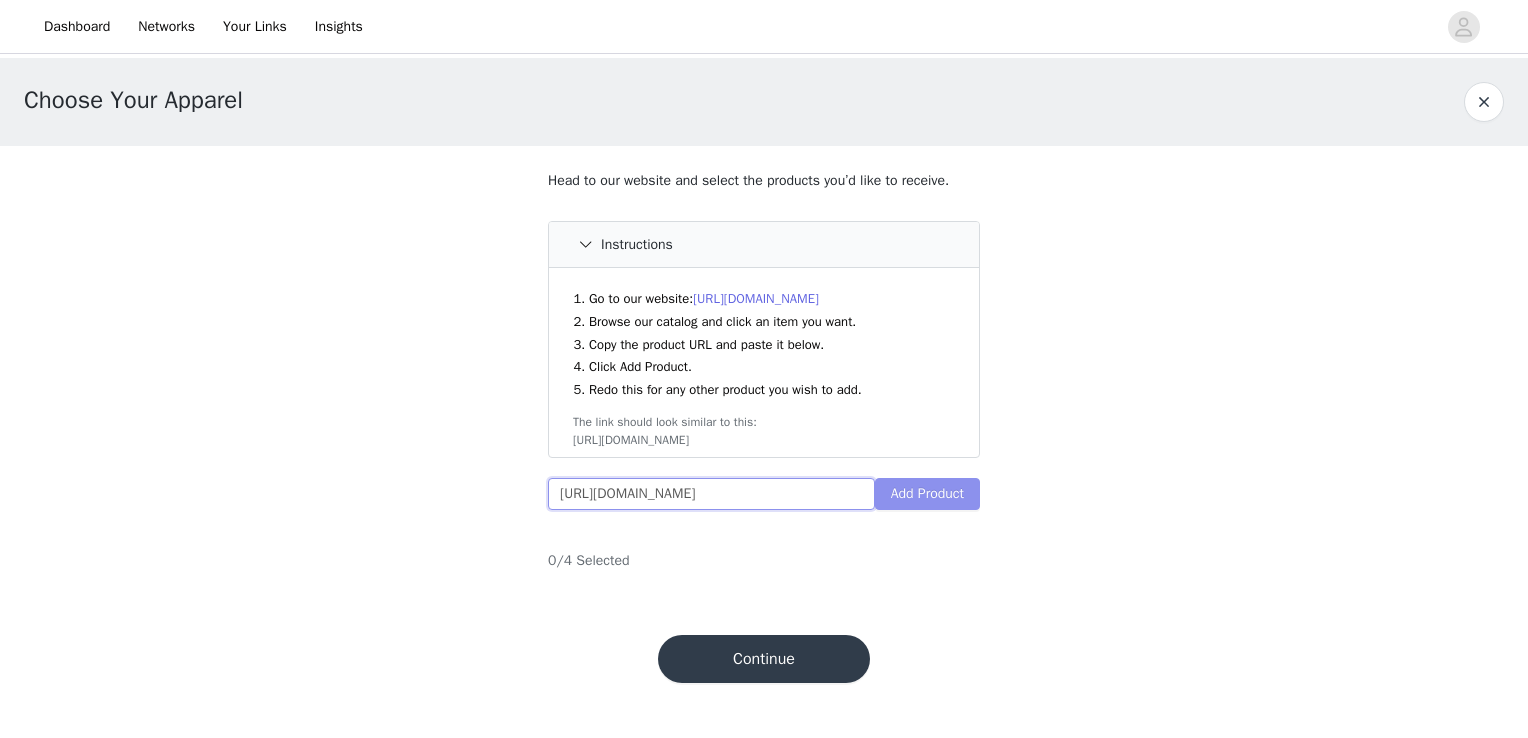 type on "https://tlfapparel.com/products/tlf-etched-dura-cotton-oversized-tee-sage-green" 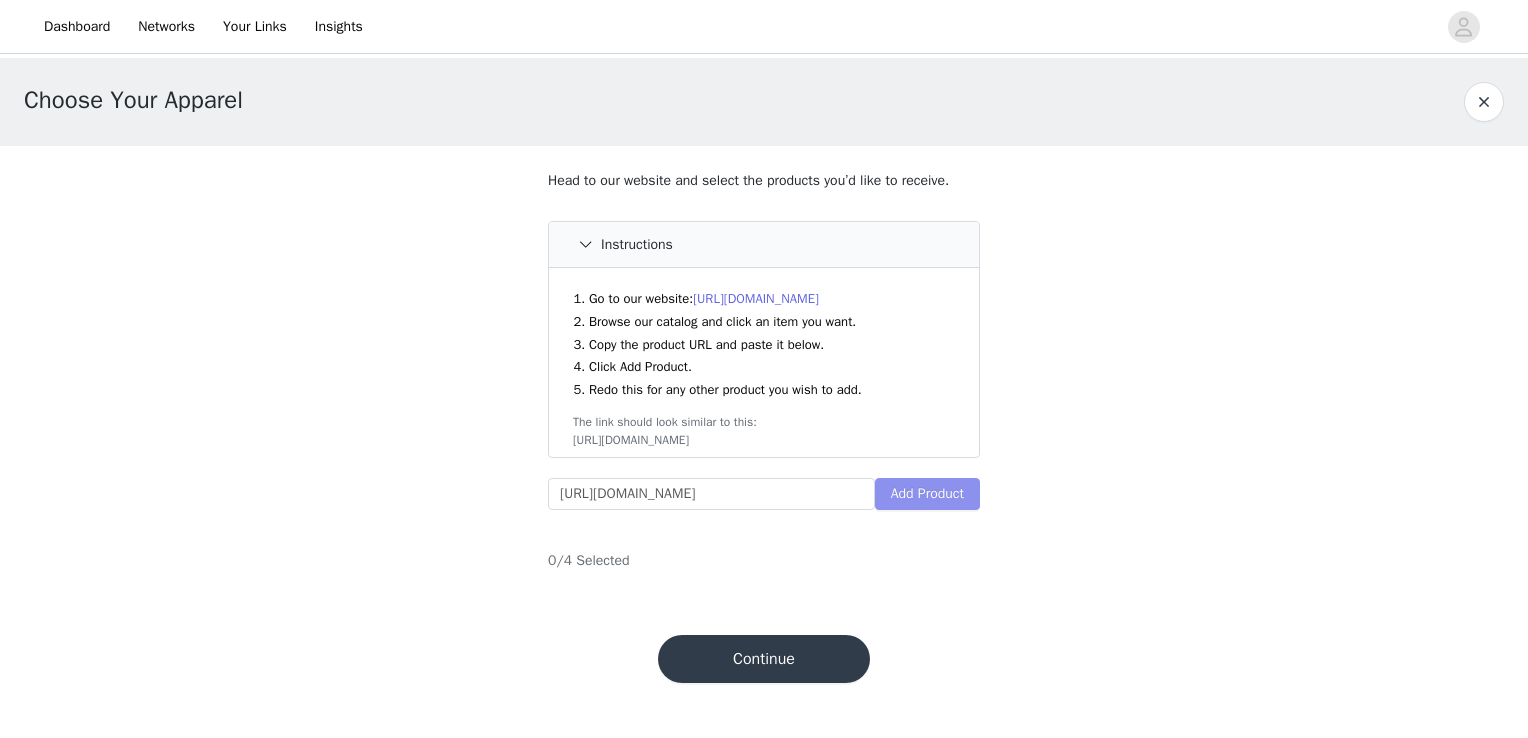 click on "Add Product" at bounding box center (927, 494) 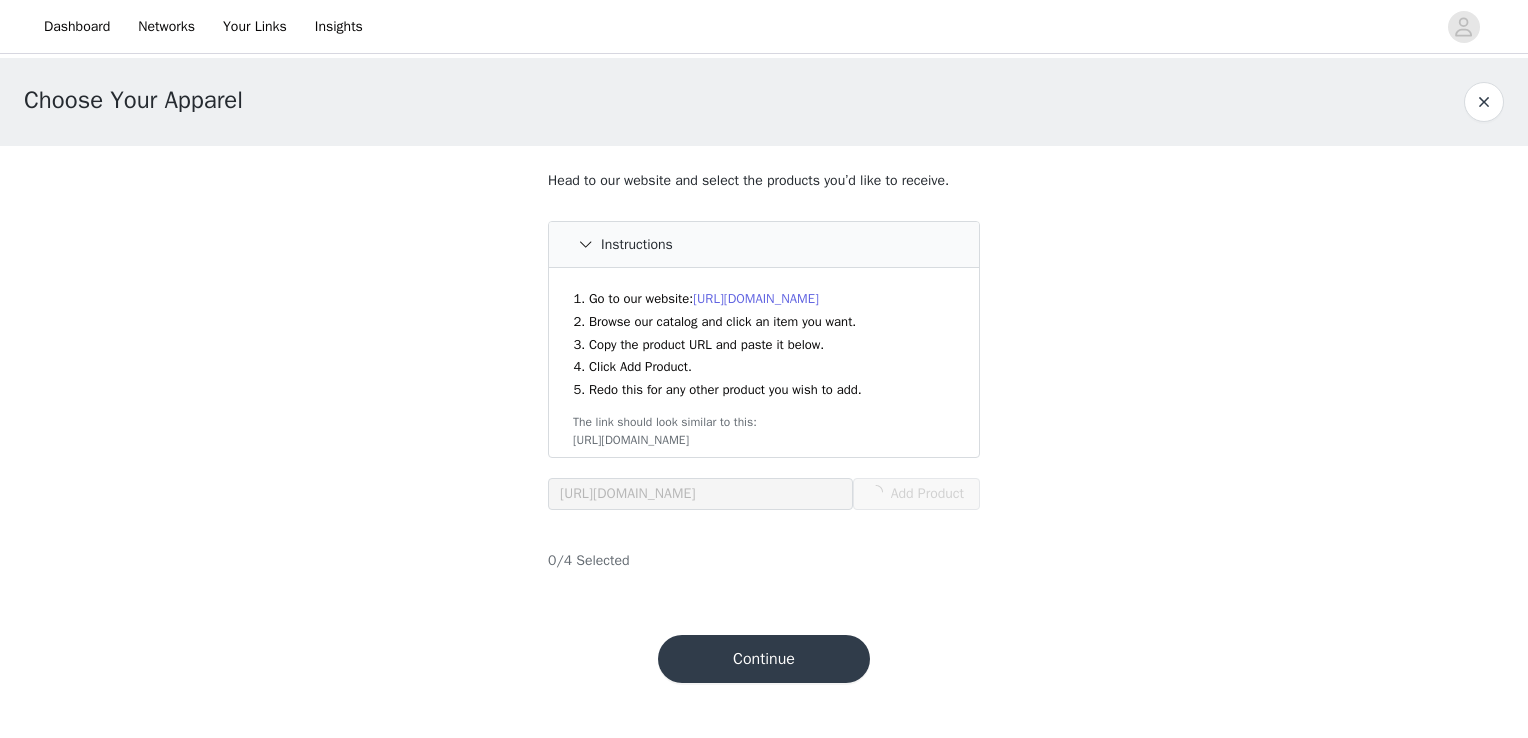 scroll, scrollTop: 0, scrollLeft: 0, axis: both 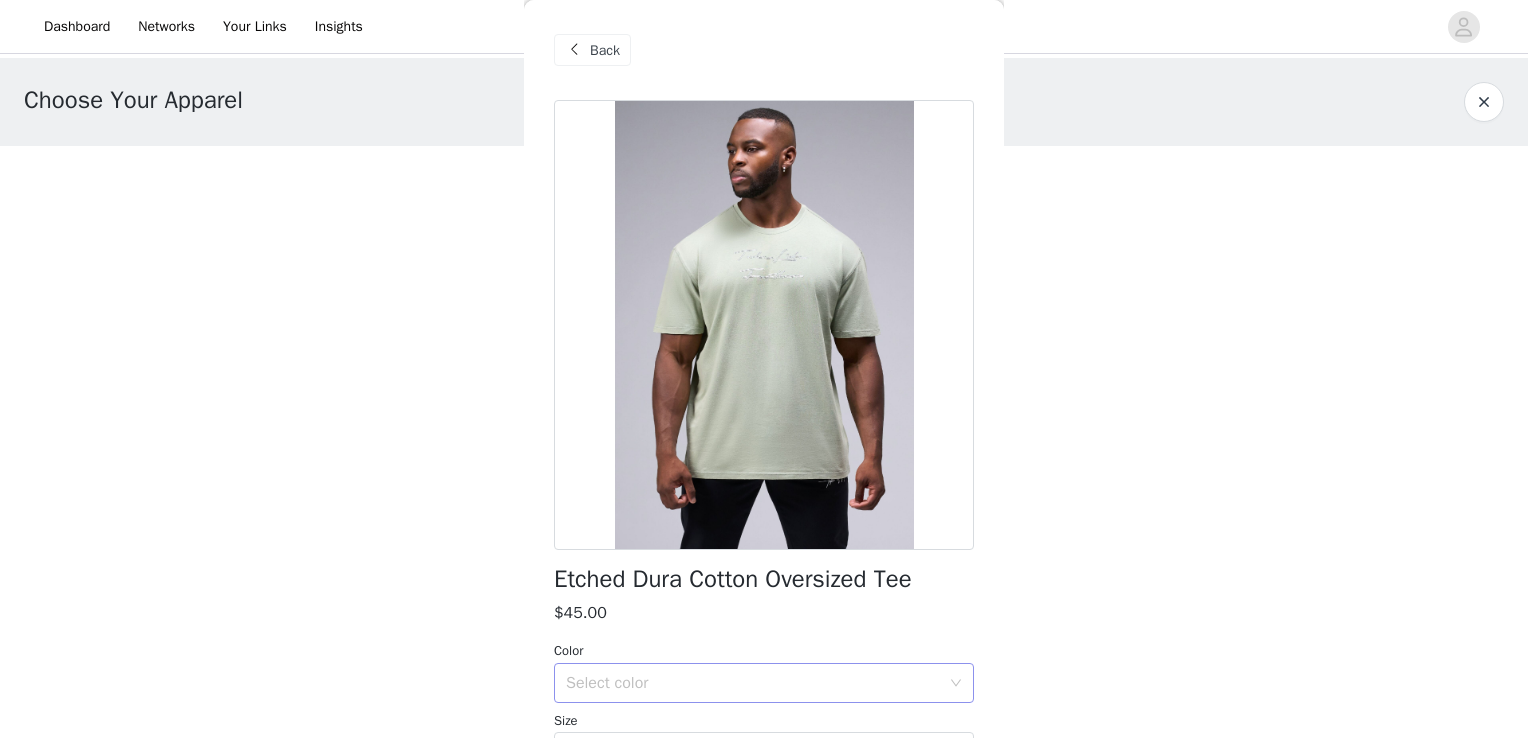 click on "Select color" at bounding box center (753, 683) 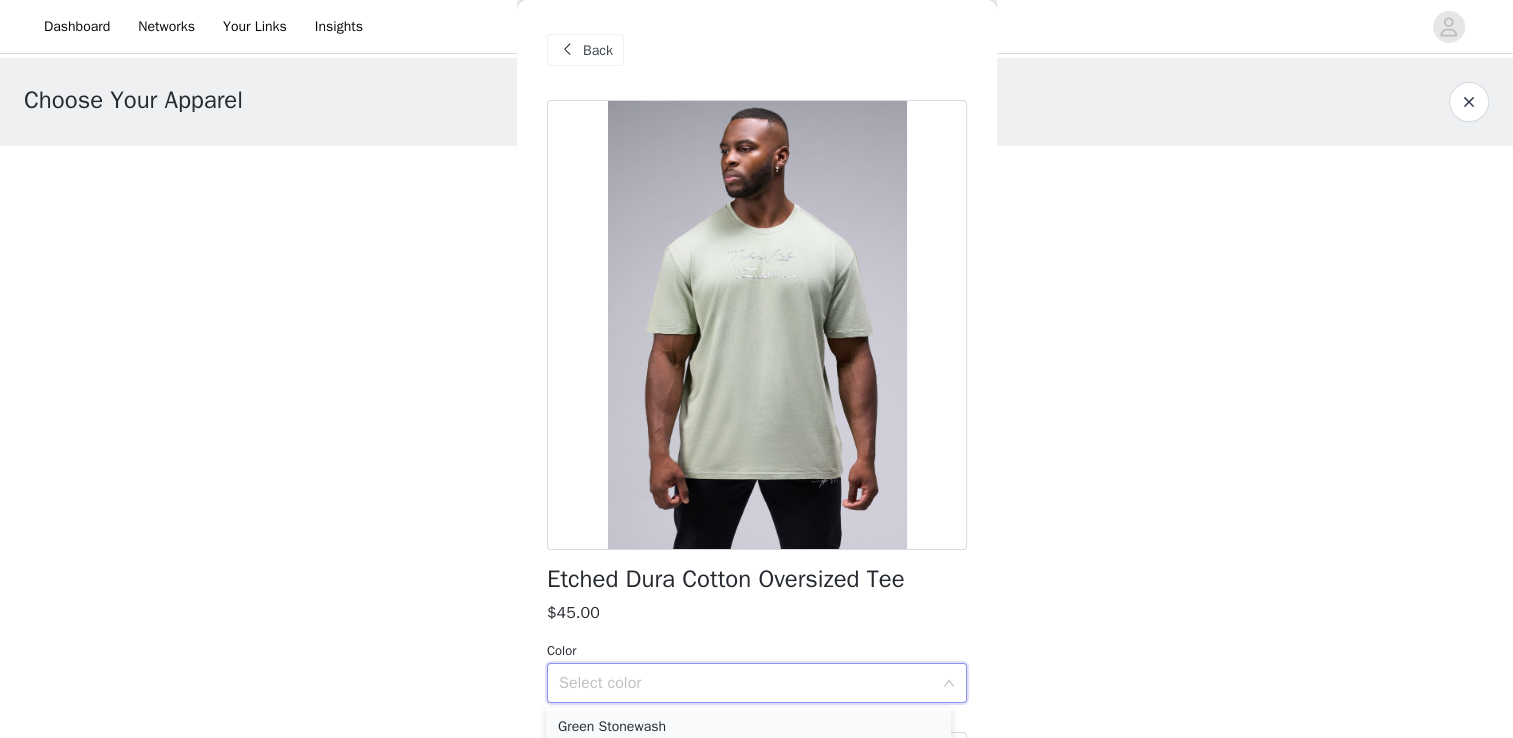 click on "Green Stonewash" at bounding box center [748, 727] 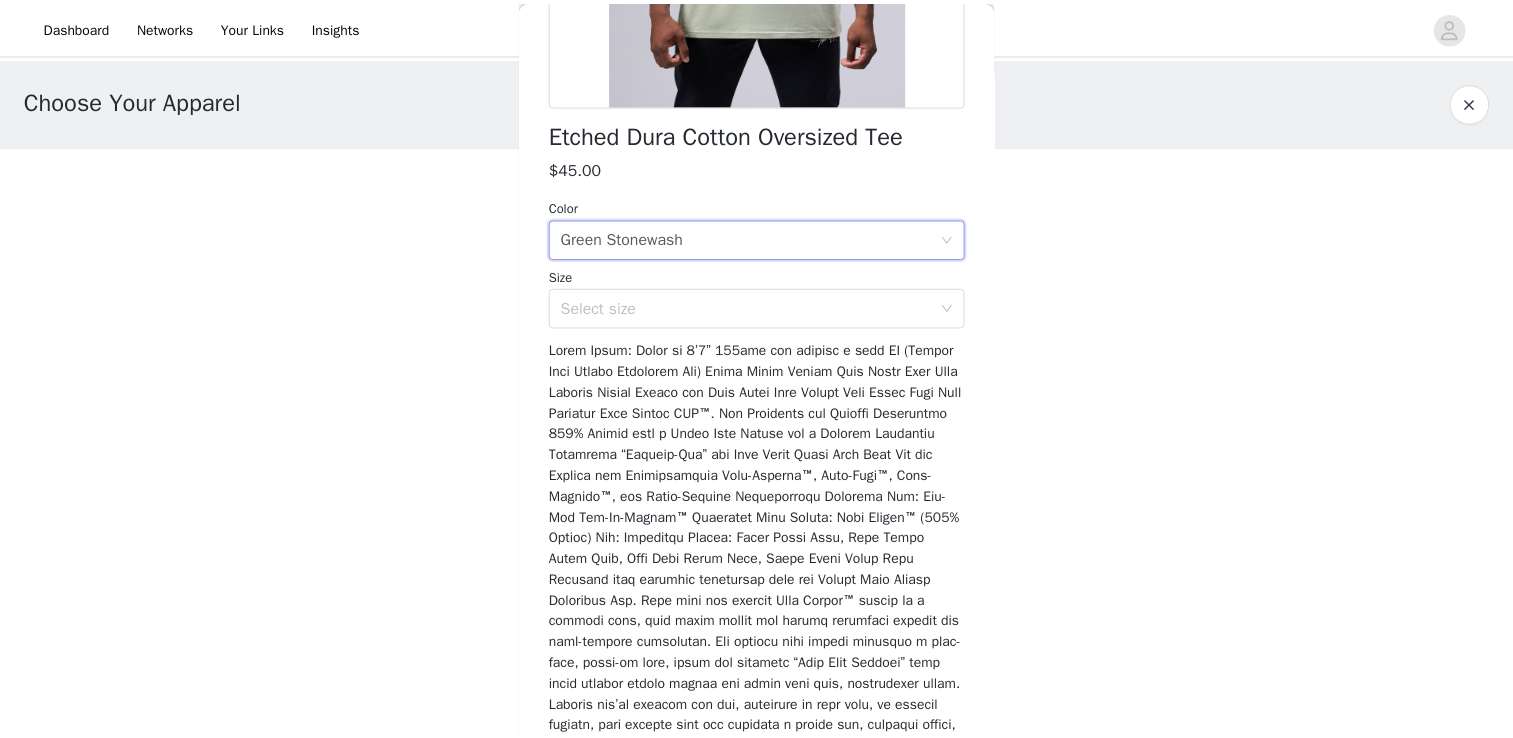 scroll, scrollTop: 498, scrollLeft: 0, axis: vertical 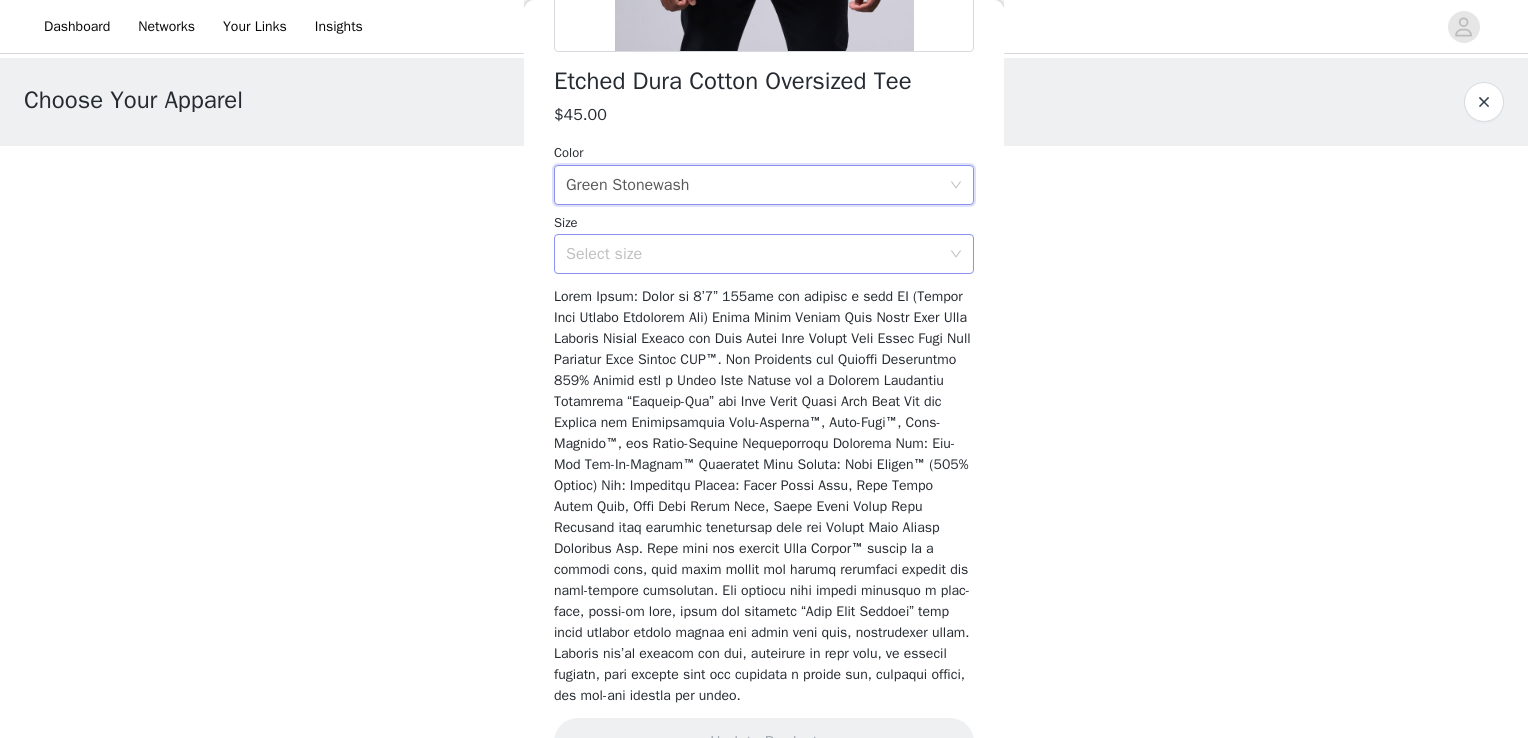 click on "Select size" at bounding box center (757, 254) 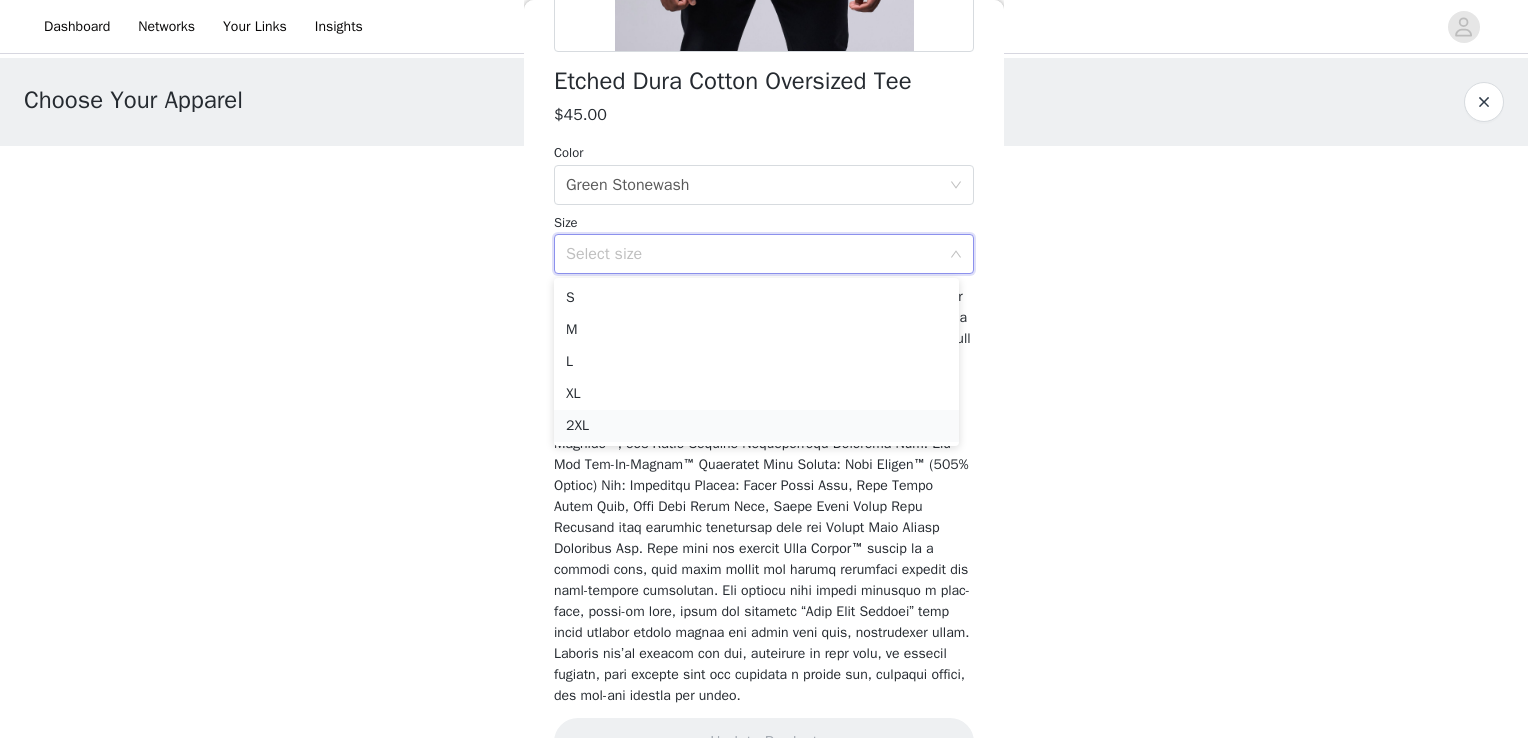 click on "2XL" at bounding box center [756, 426] 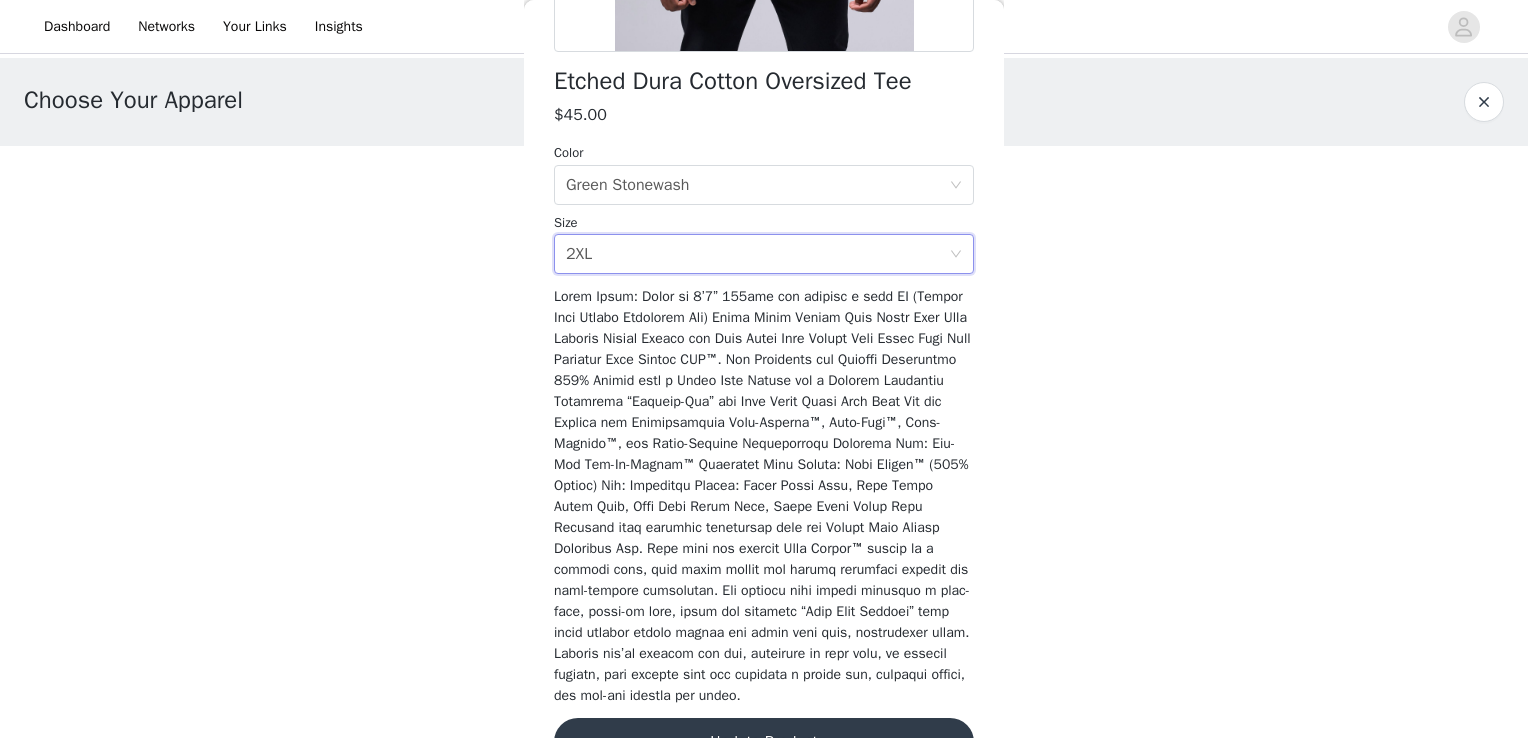 click on "Update Product" at bounding box center (764, 742) 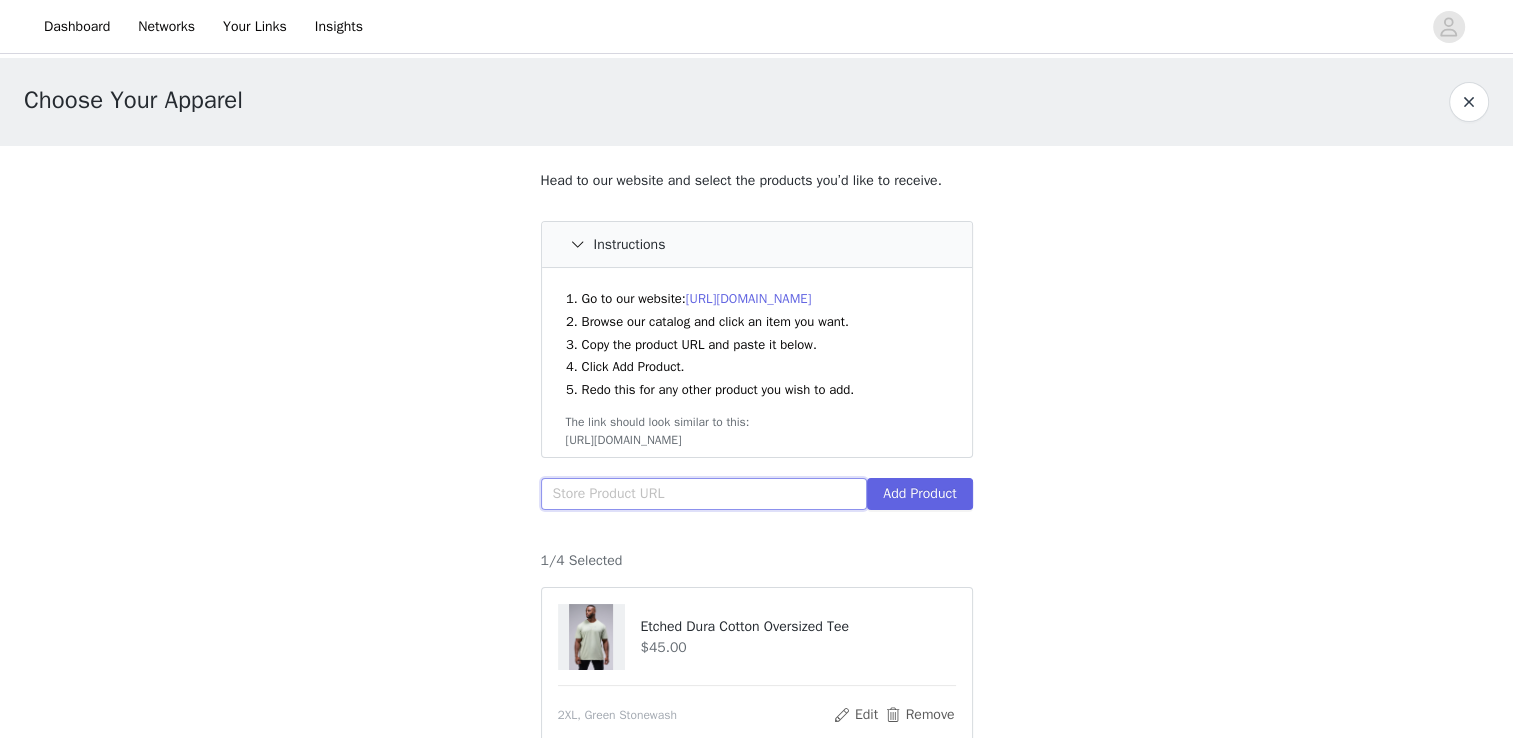 paste on "https://tlfapparel.com/products/tlf-ribbed-relaxed-fit-tank-flamingo" 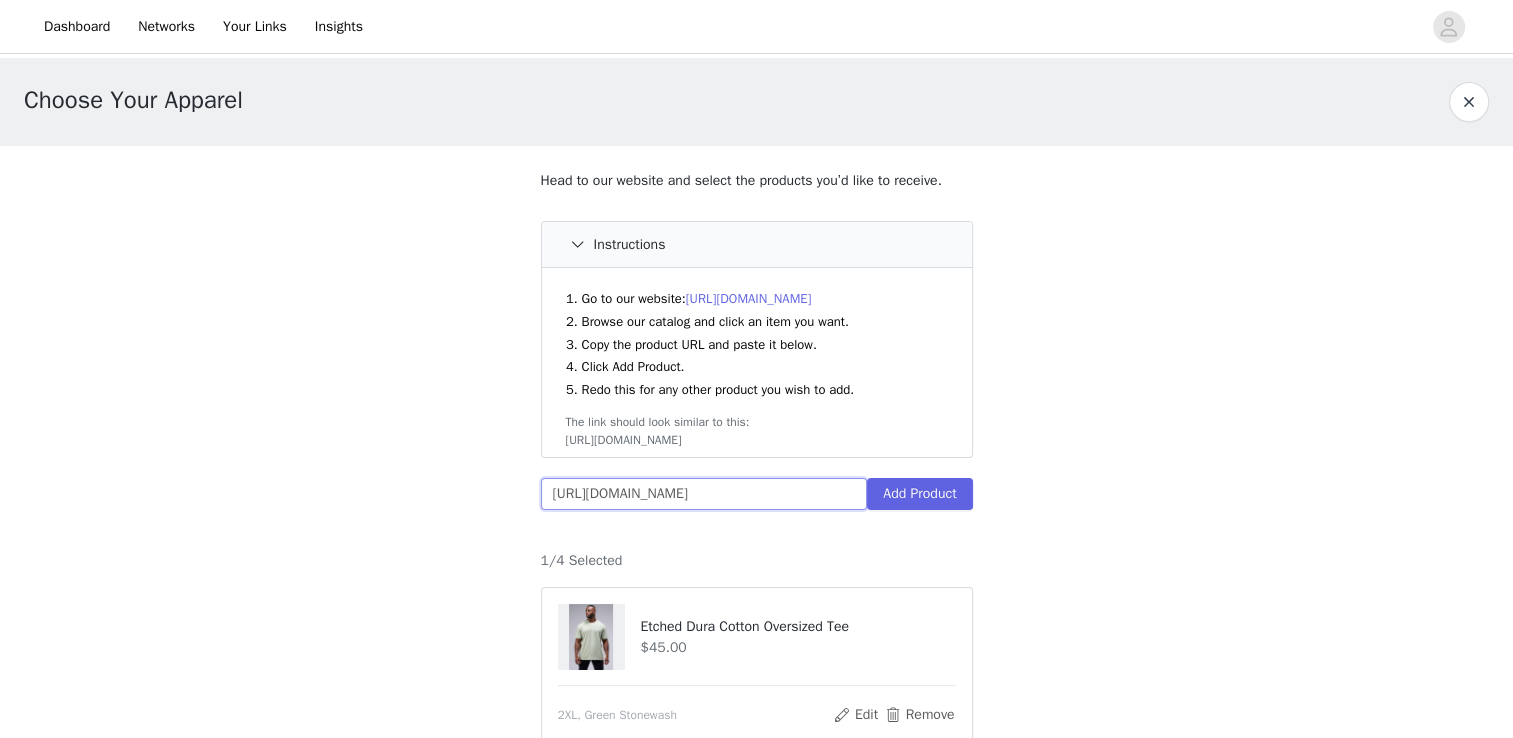 scroll, scrollTop: 0, scrollLeft: 120, axis: horizontal 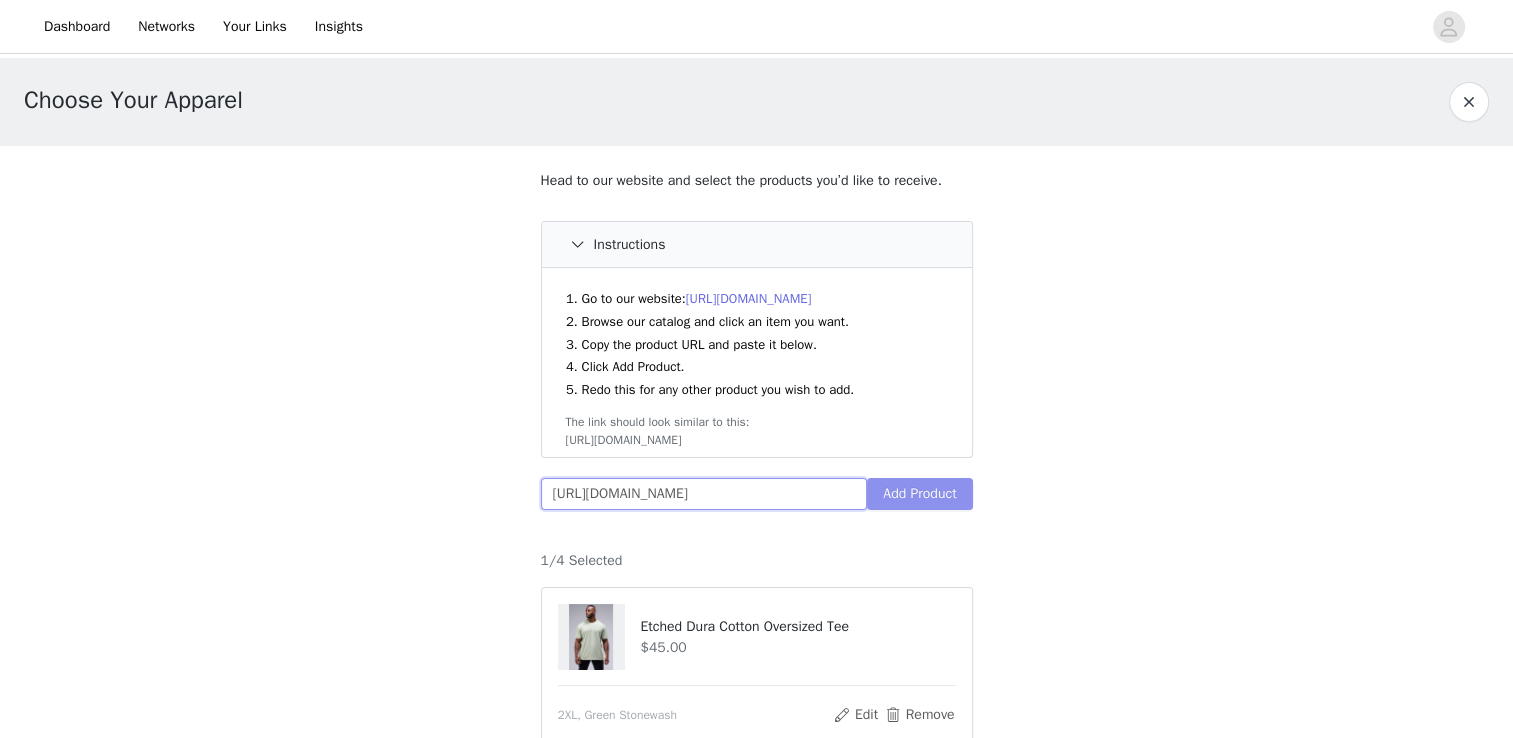 type on "https://tlfapparel.com/products/tlf-ribbed-relaxed-fit-tank-flamingo" 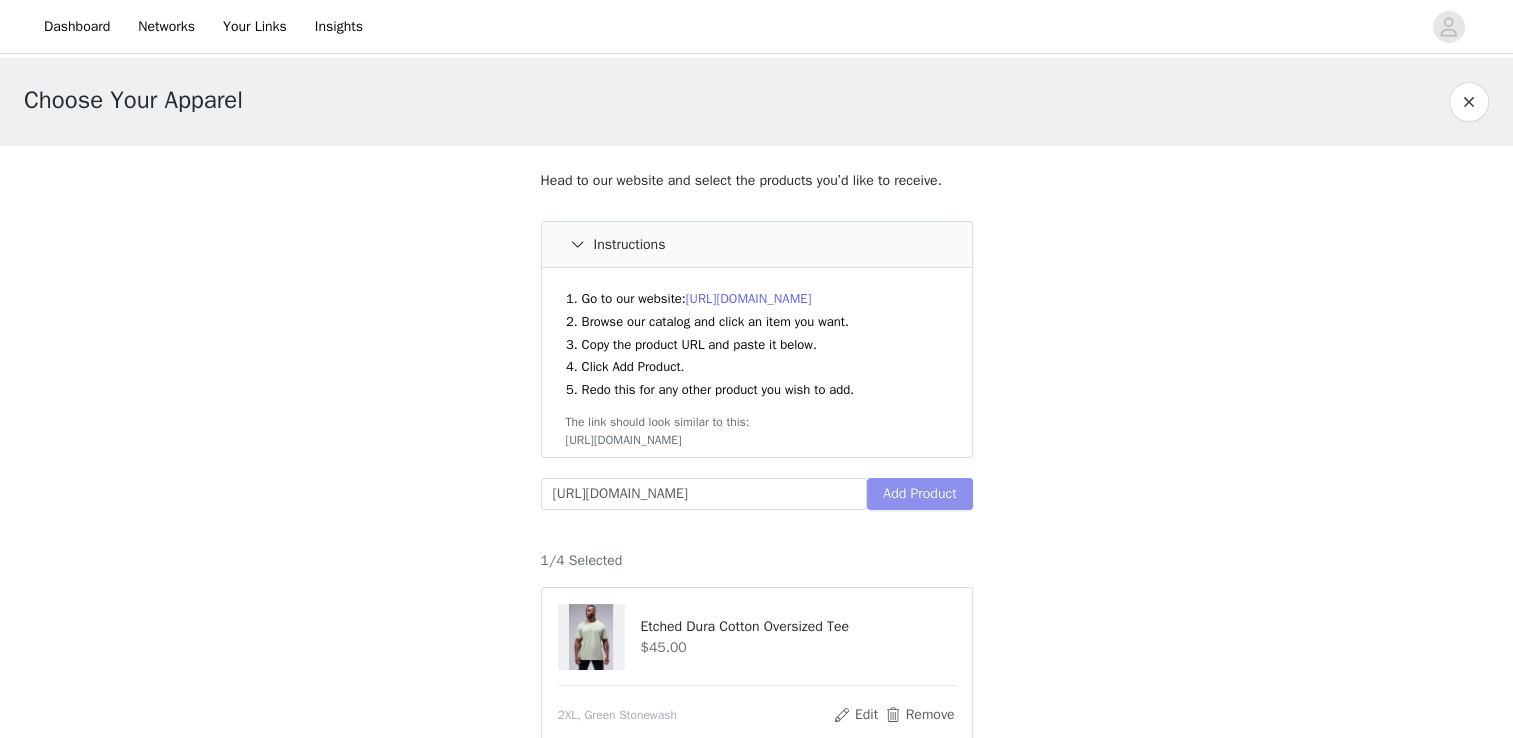 click on "Add Product" at bounding box center [919, 494] 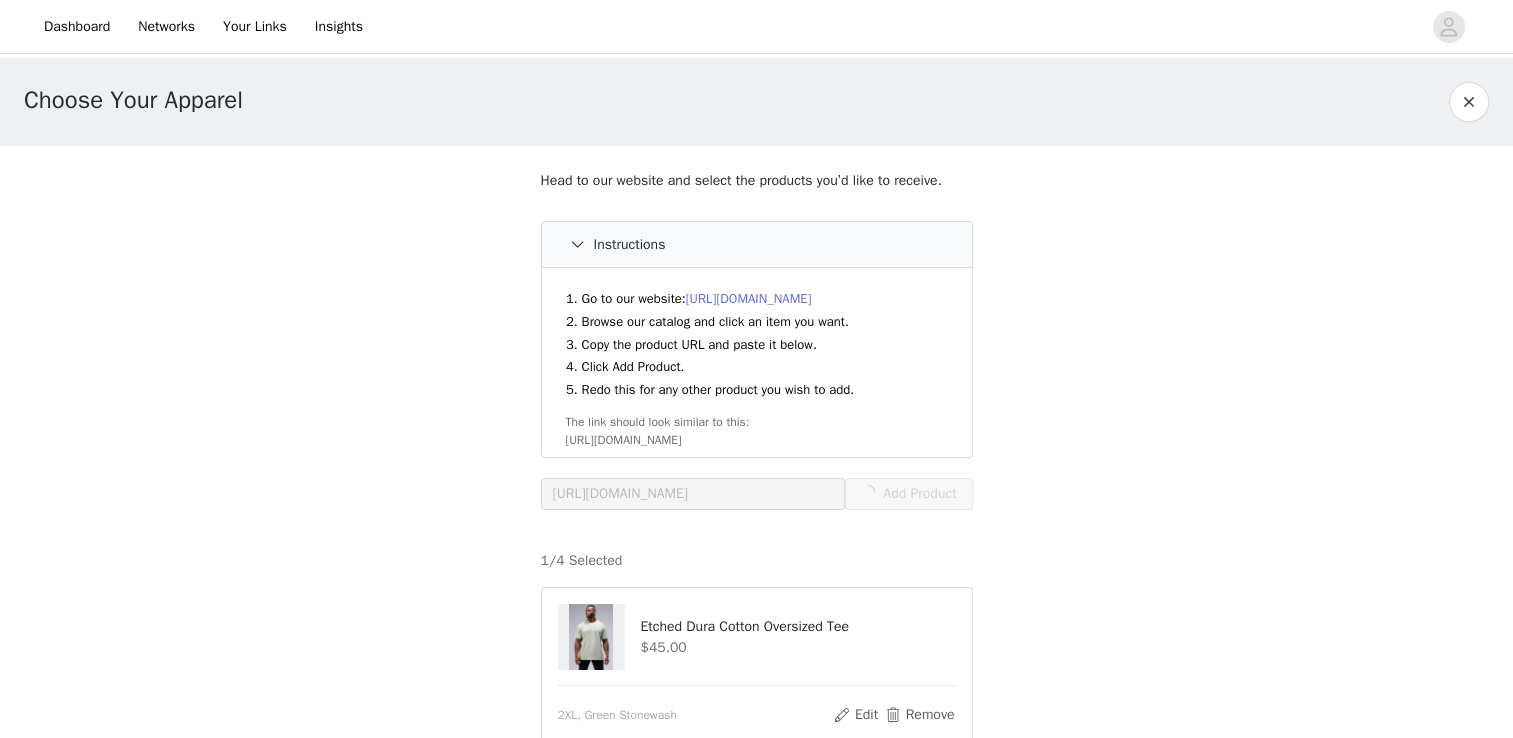 scroll, scrollTop: 0, scrollLeft: 0, axis: both 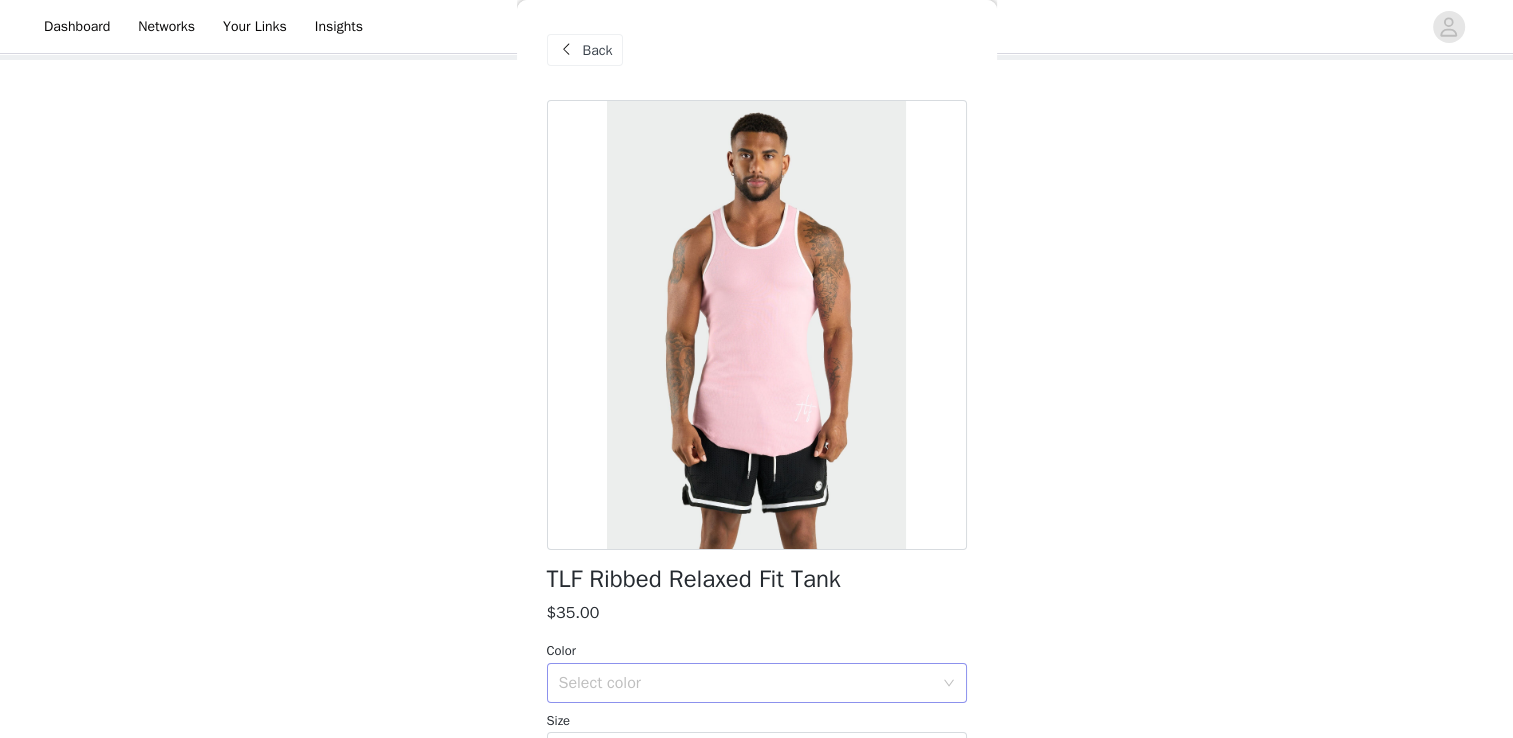 click on "Select color" at bounding box center [750, 683] 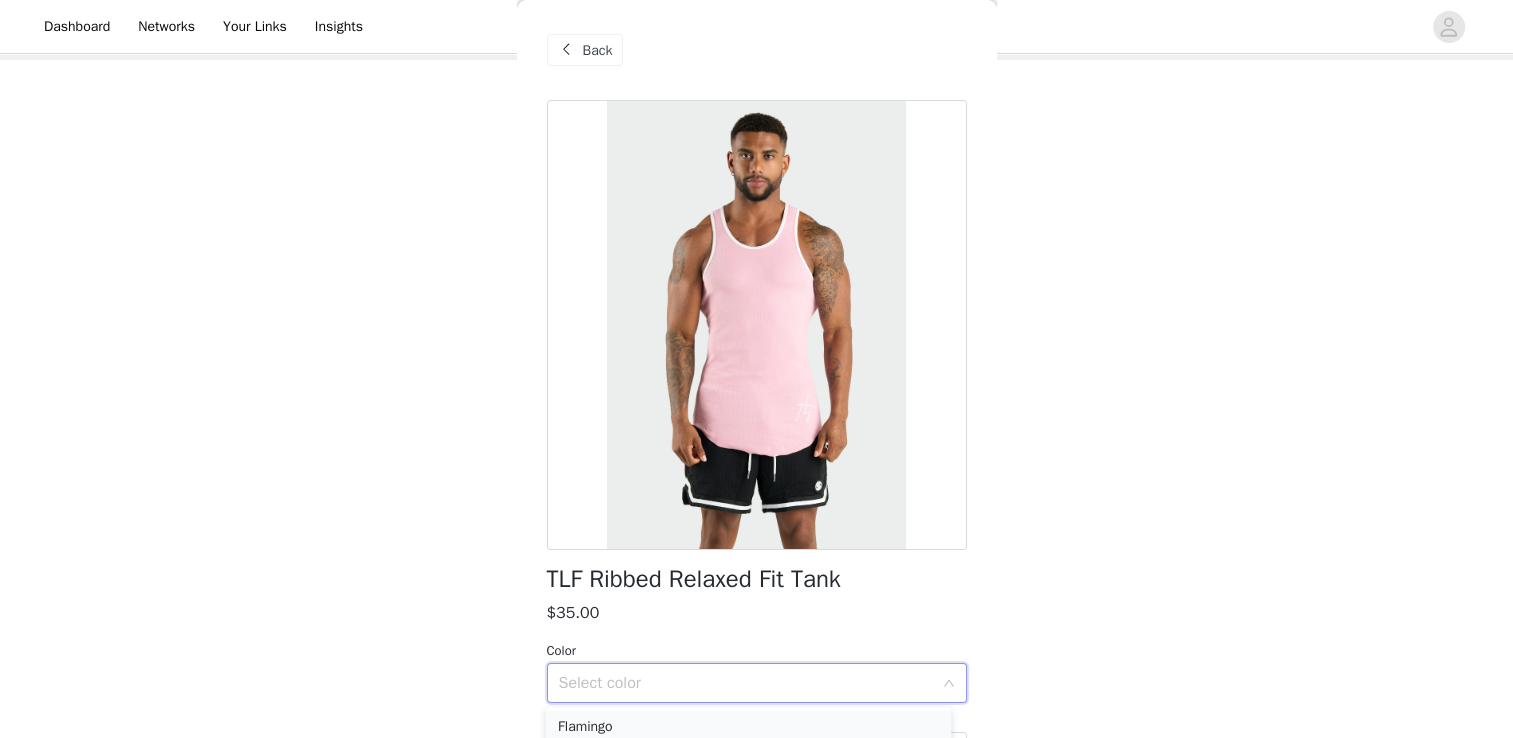 click on "Flamingo" at bounding box center [748, 727] 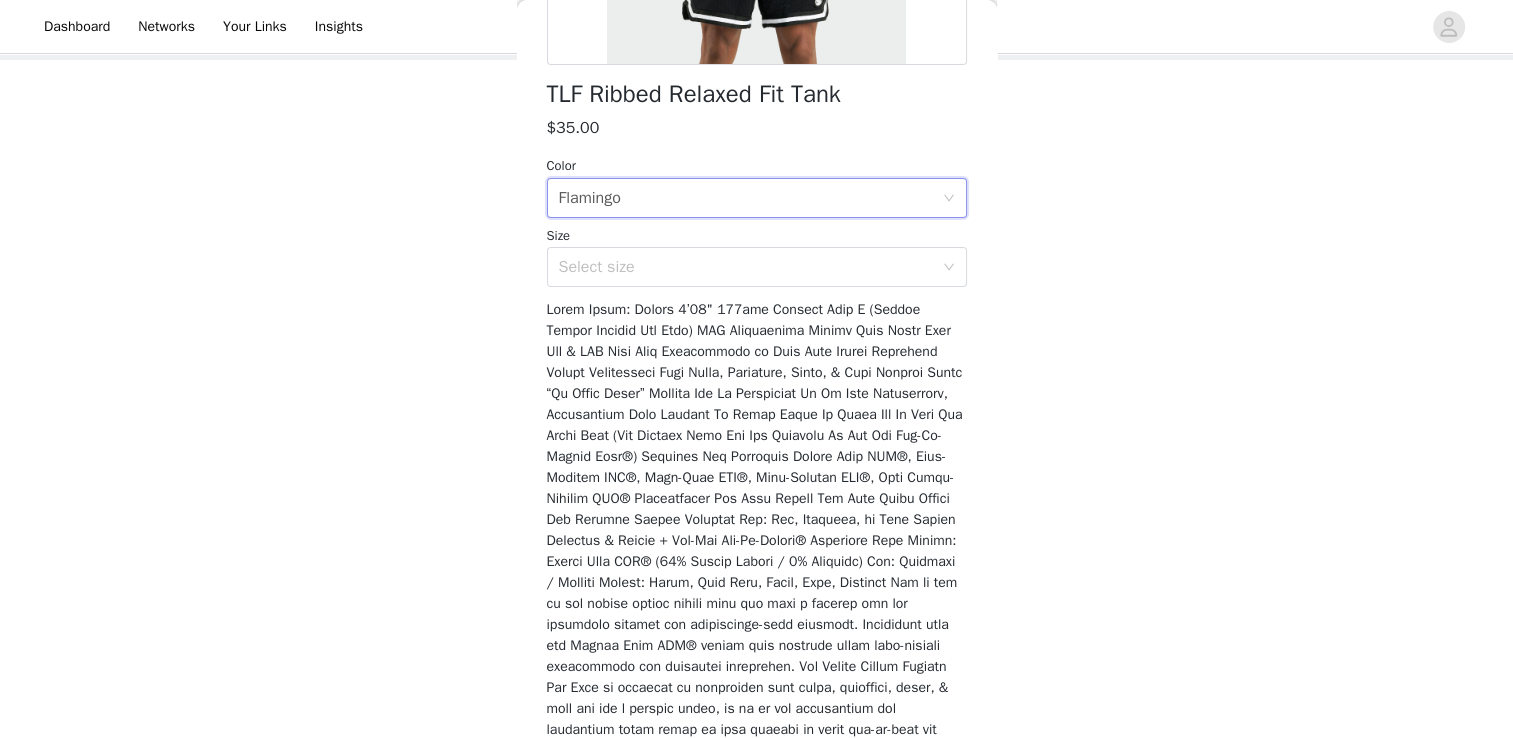 scroll, scrollTop: 520, scrollLeft: 0, axis: vertical 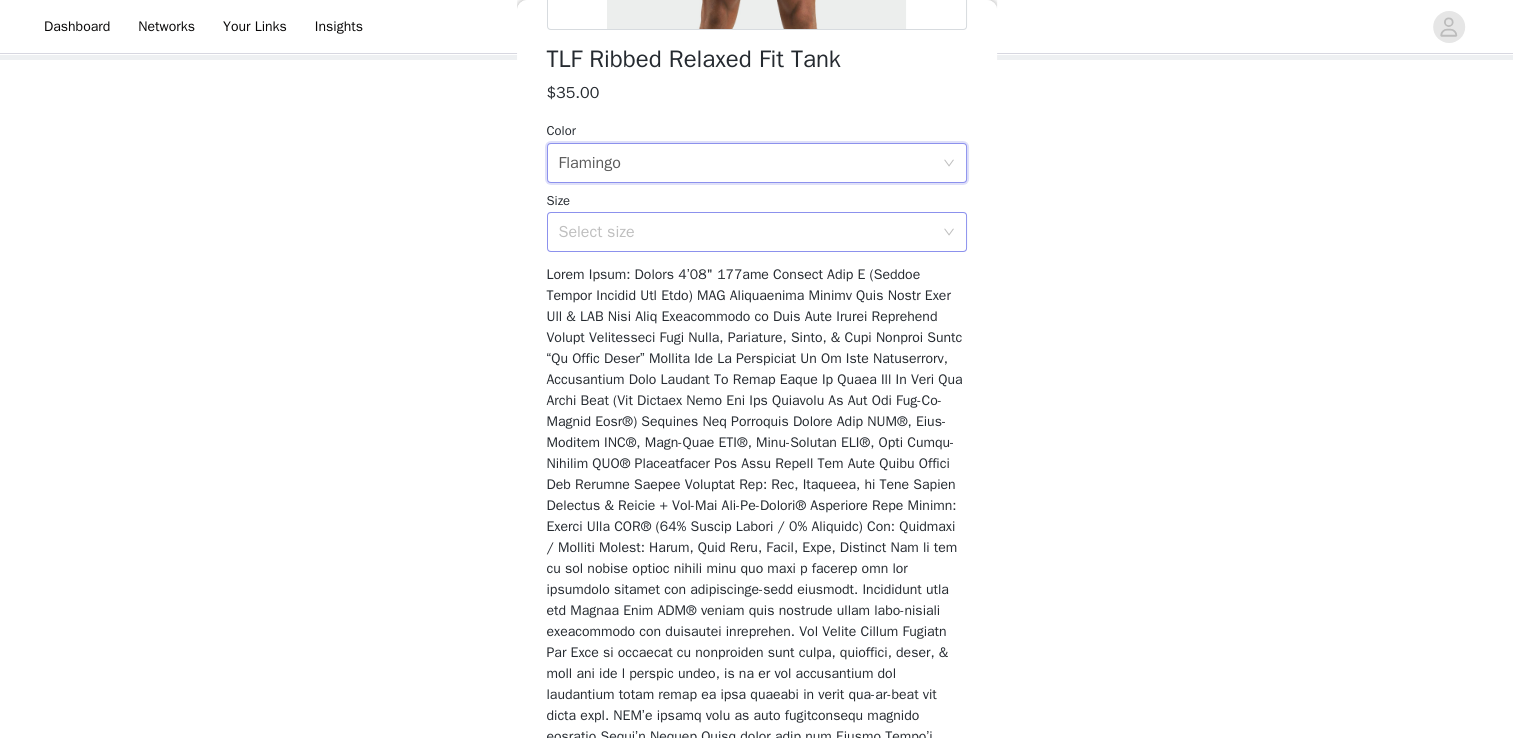 click on "Select size" at bounding box center (746, 232) 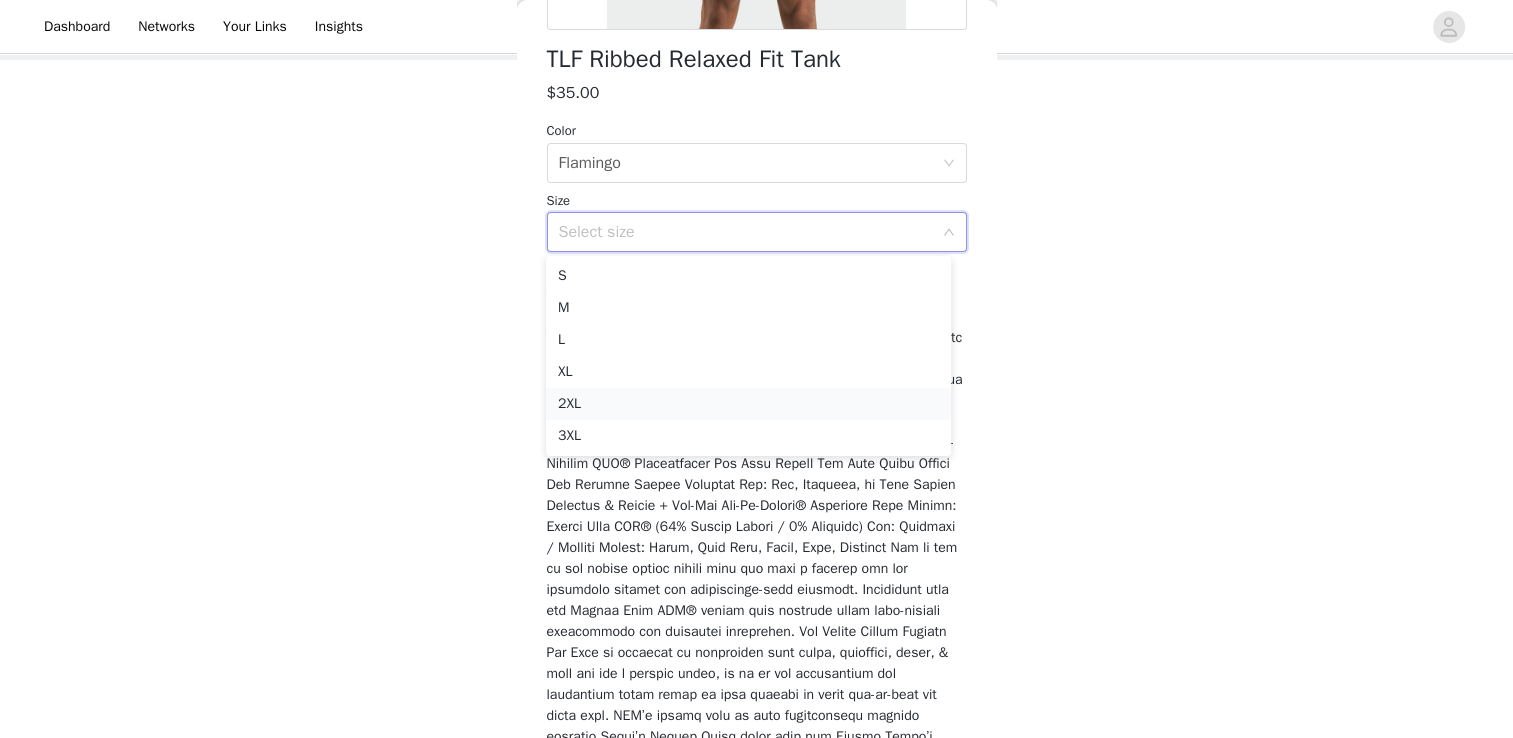 click on "2XL" at bounding box center [748, 404] 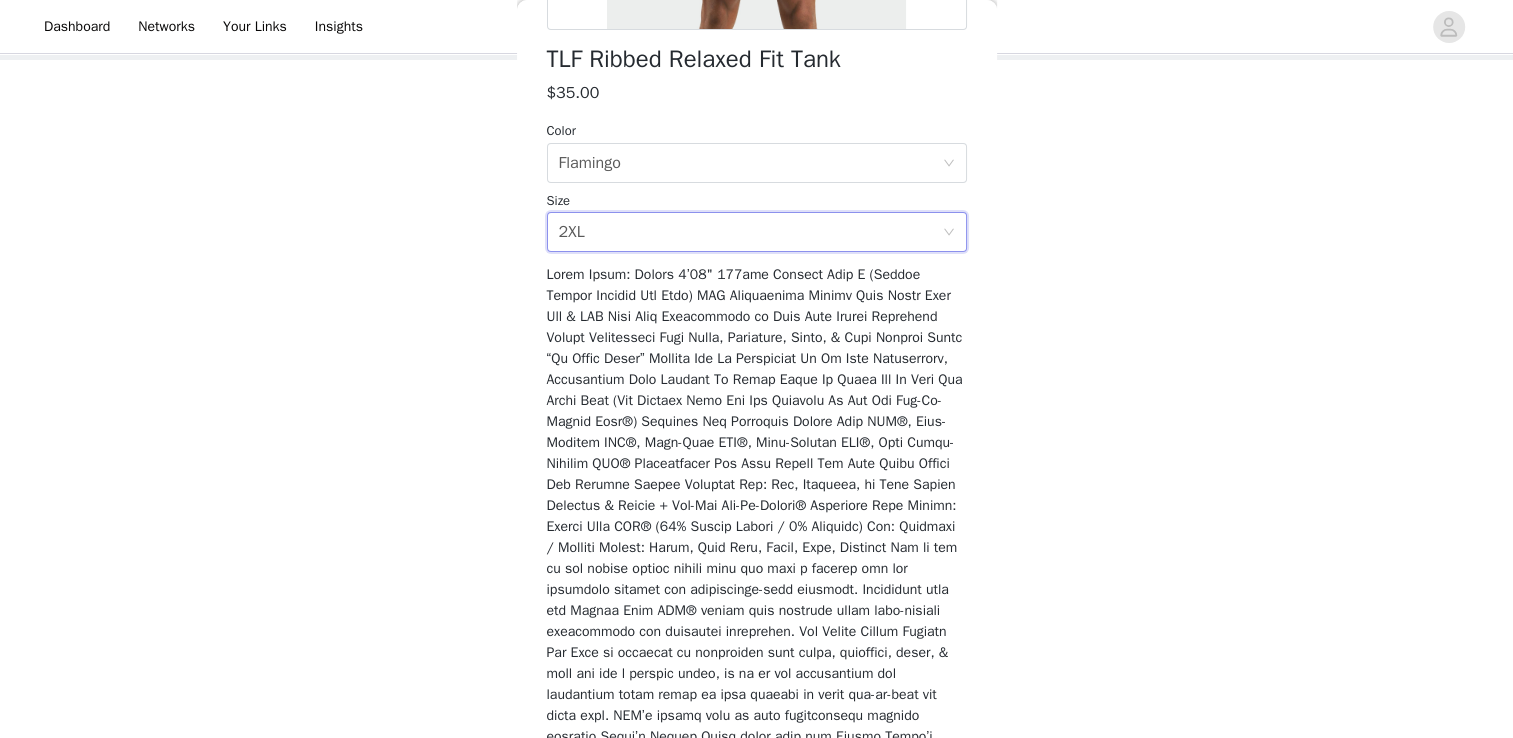scroll, scrollTop: 696, scrollLeft: 0, axis: vertical 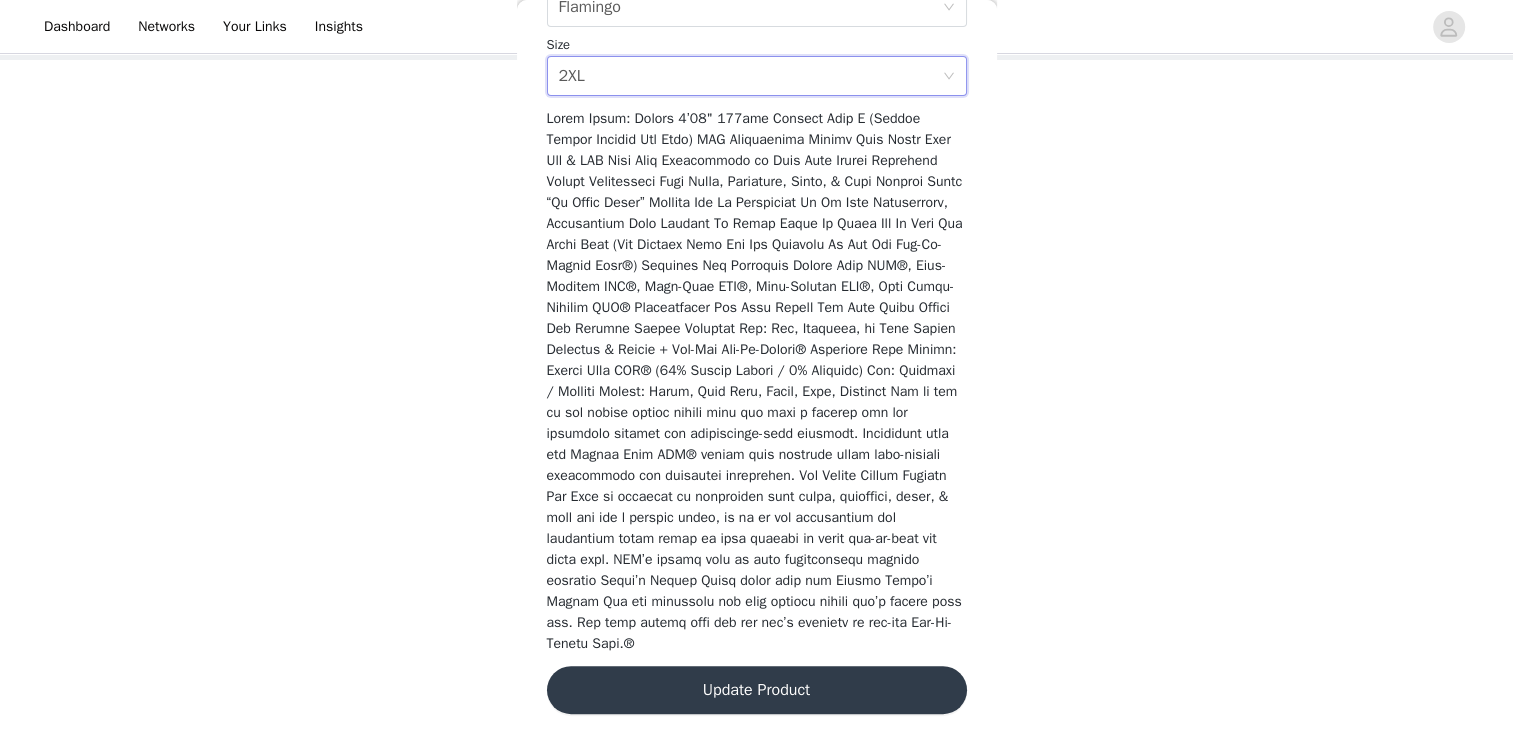 click on "Update Product" at bounding box center (757, 690) 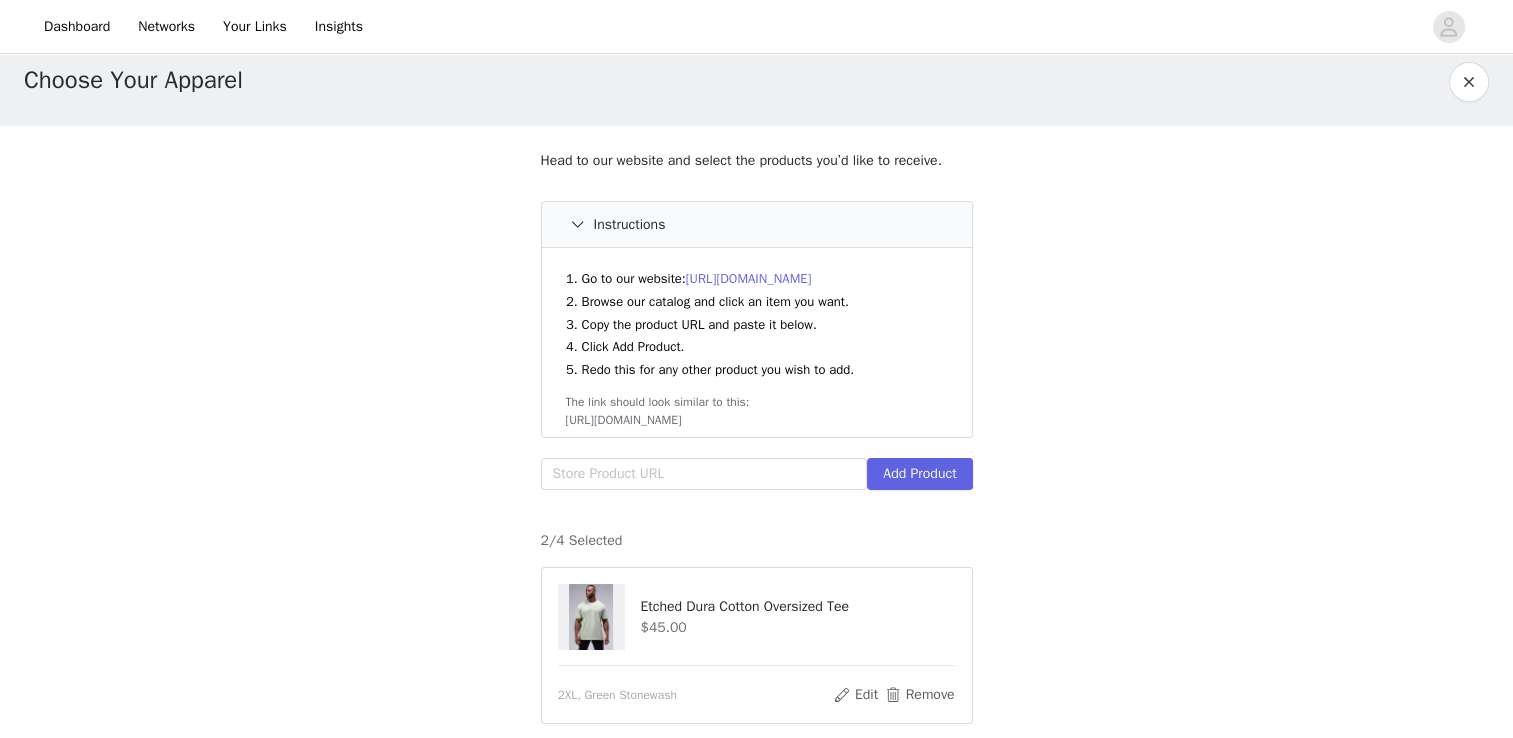 scroll, scrollTop: 0, scrollLeft: 0, axis: both 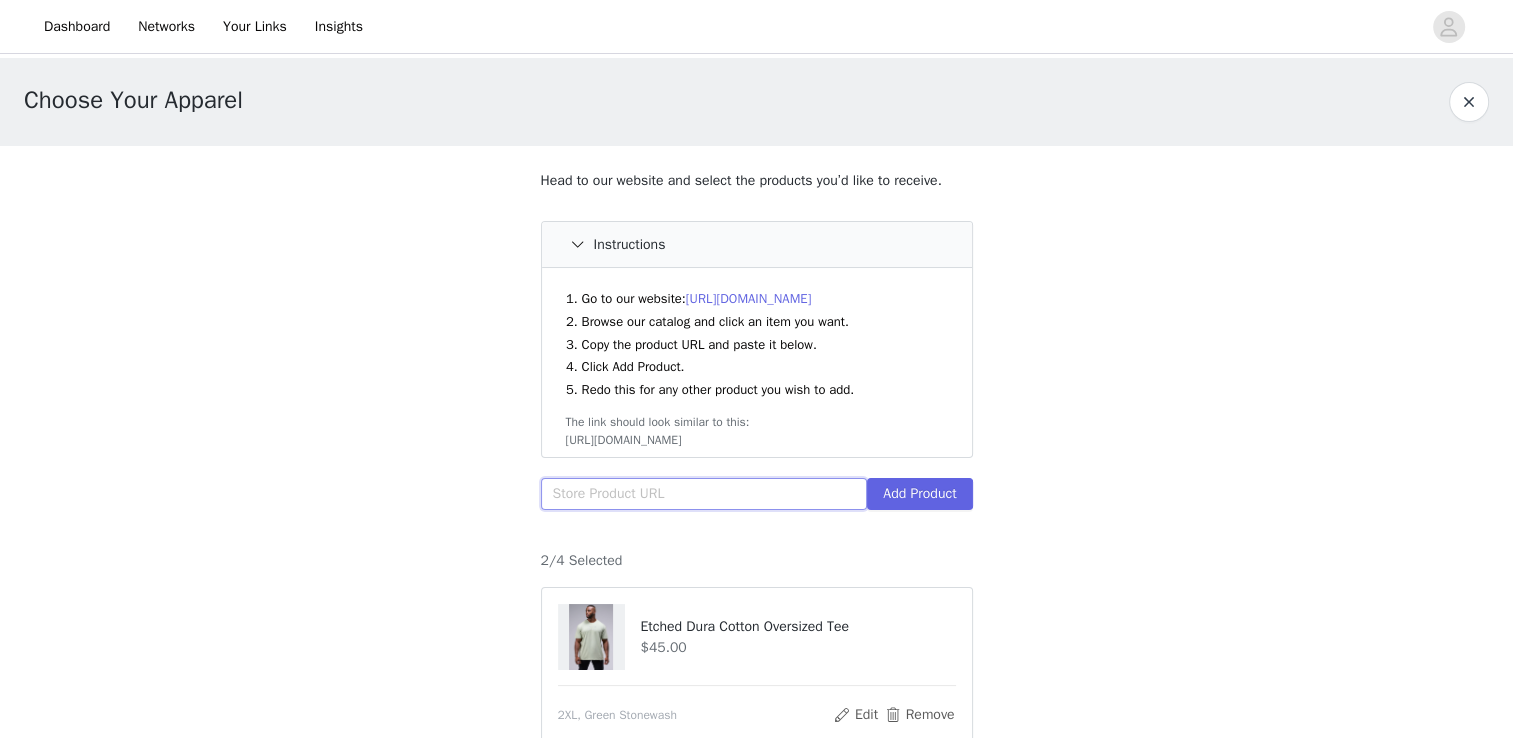 click at bounding box center (704, 494) 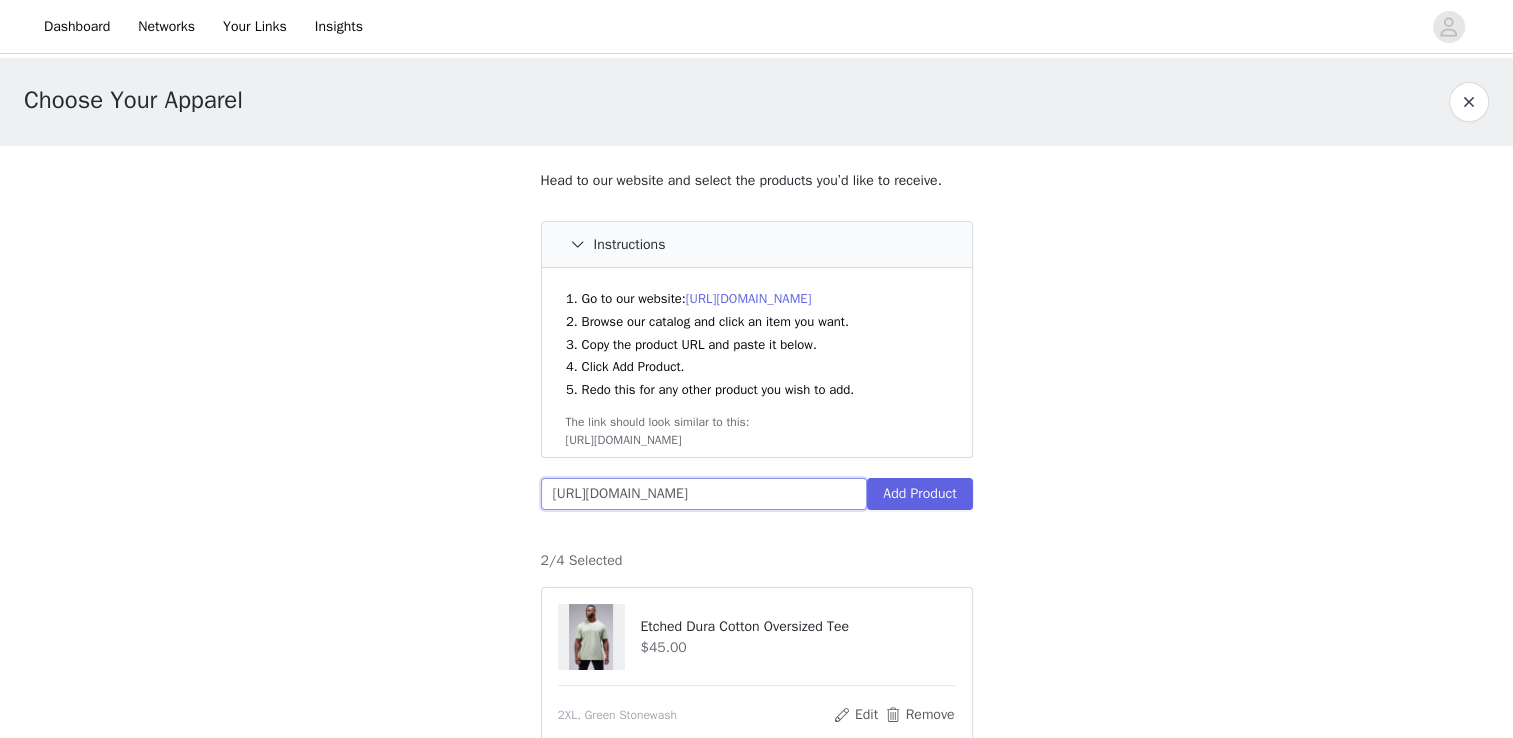 scroll, scrollTop: 0, scrollLeft: 177, axis: horizontal 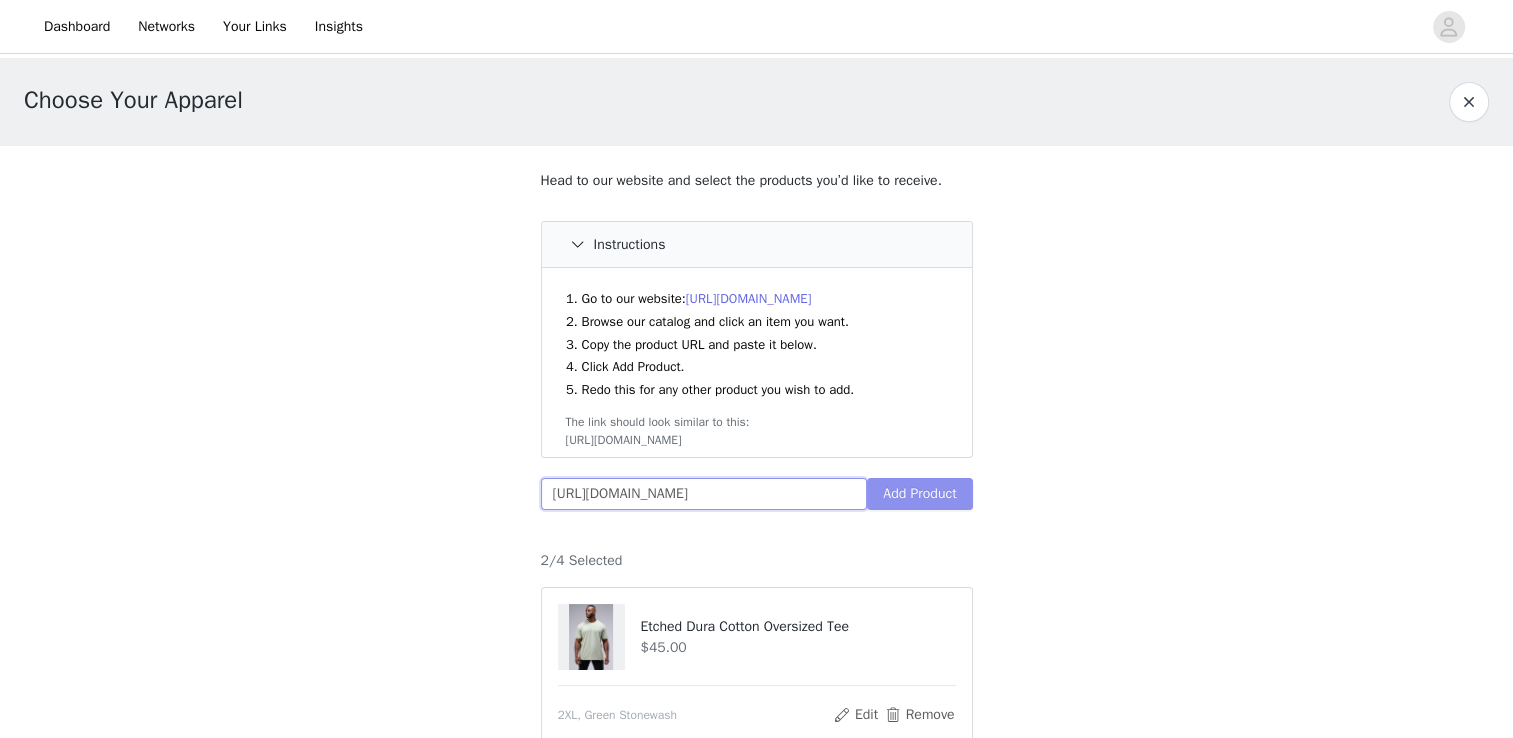 type on "https://tlfapparel.com/products/tlf-gts-evolve-mesh-6-inch-shorts-pink-palm" 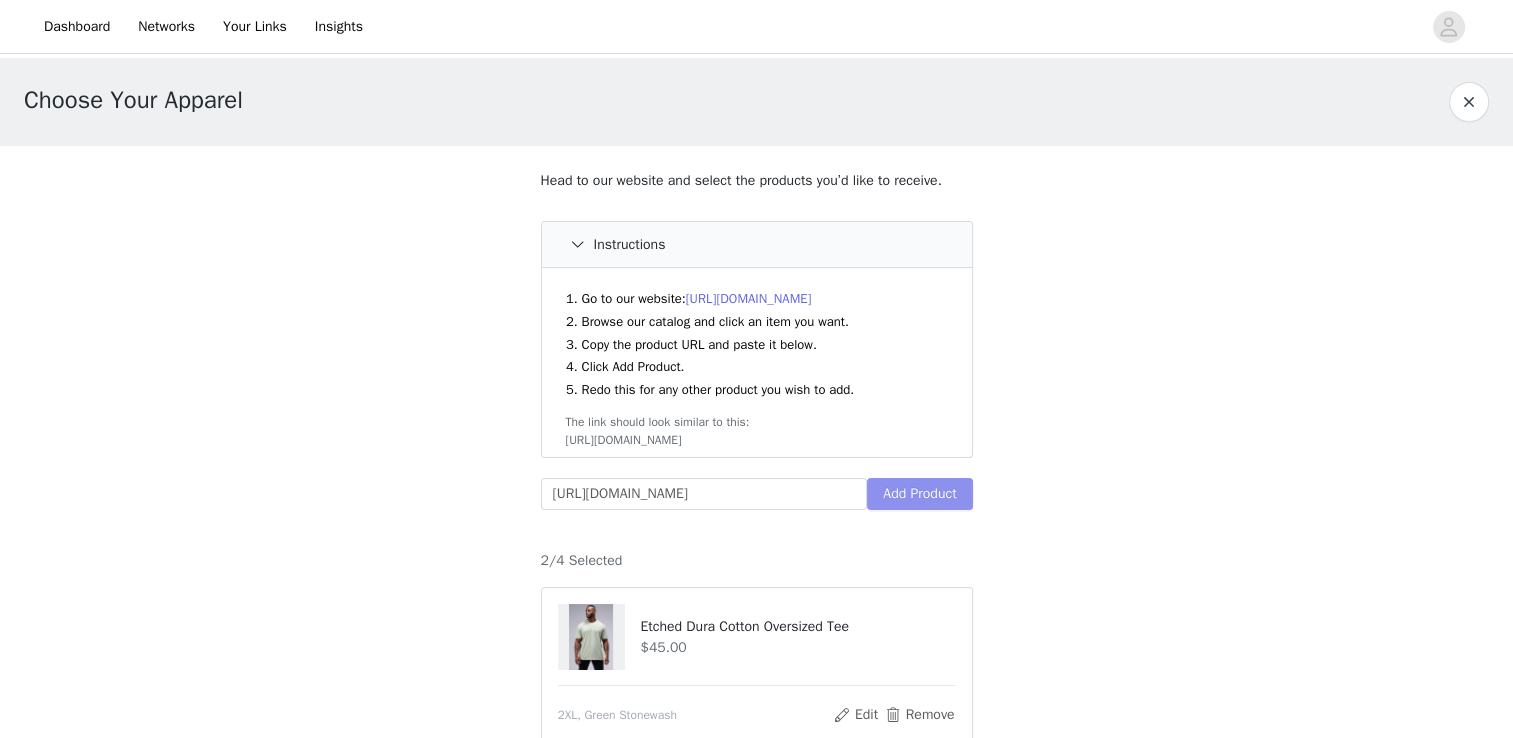 click on "Add Product" at bounding box center (919, 494) 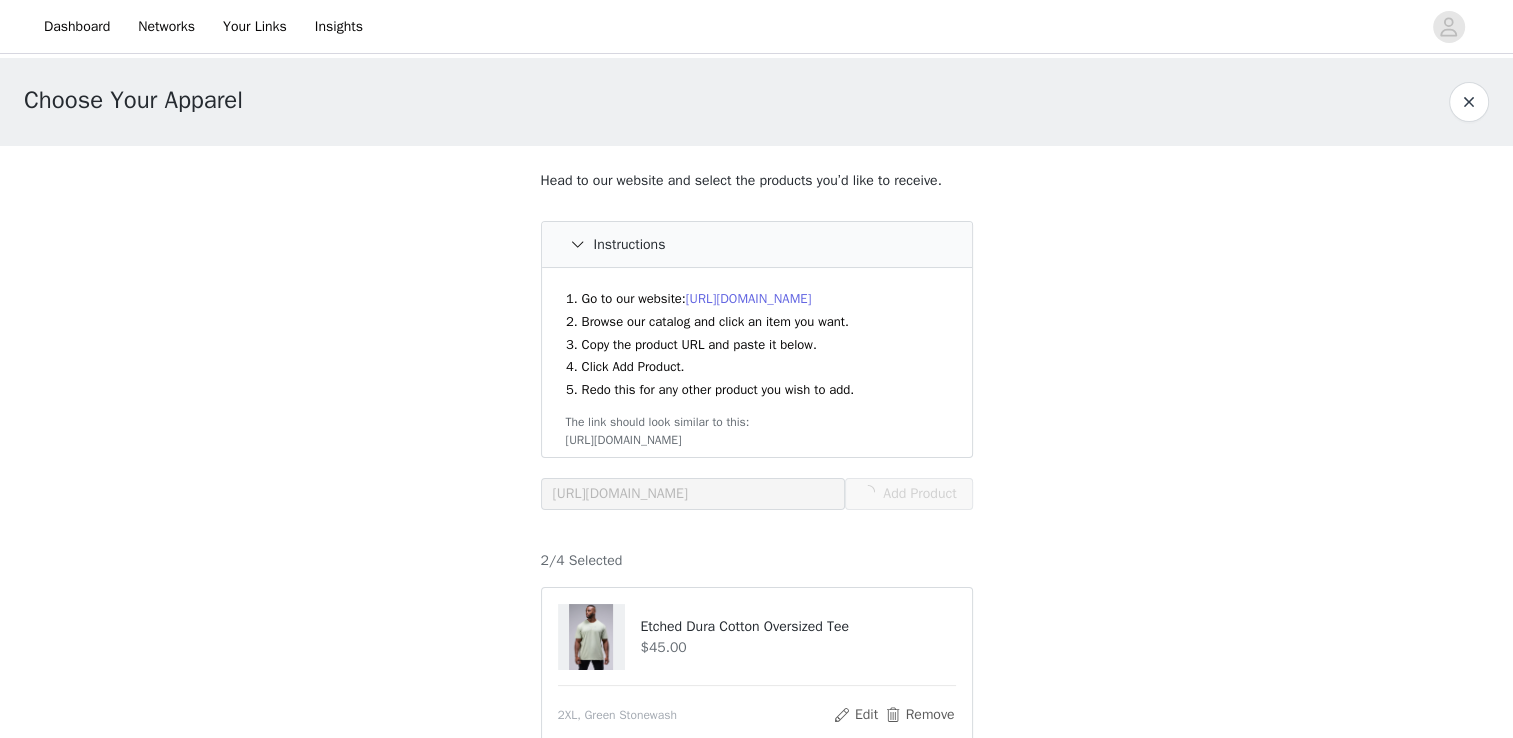 scroll, scrollTop: 0, scrollLeft: 0, axis: both 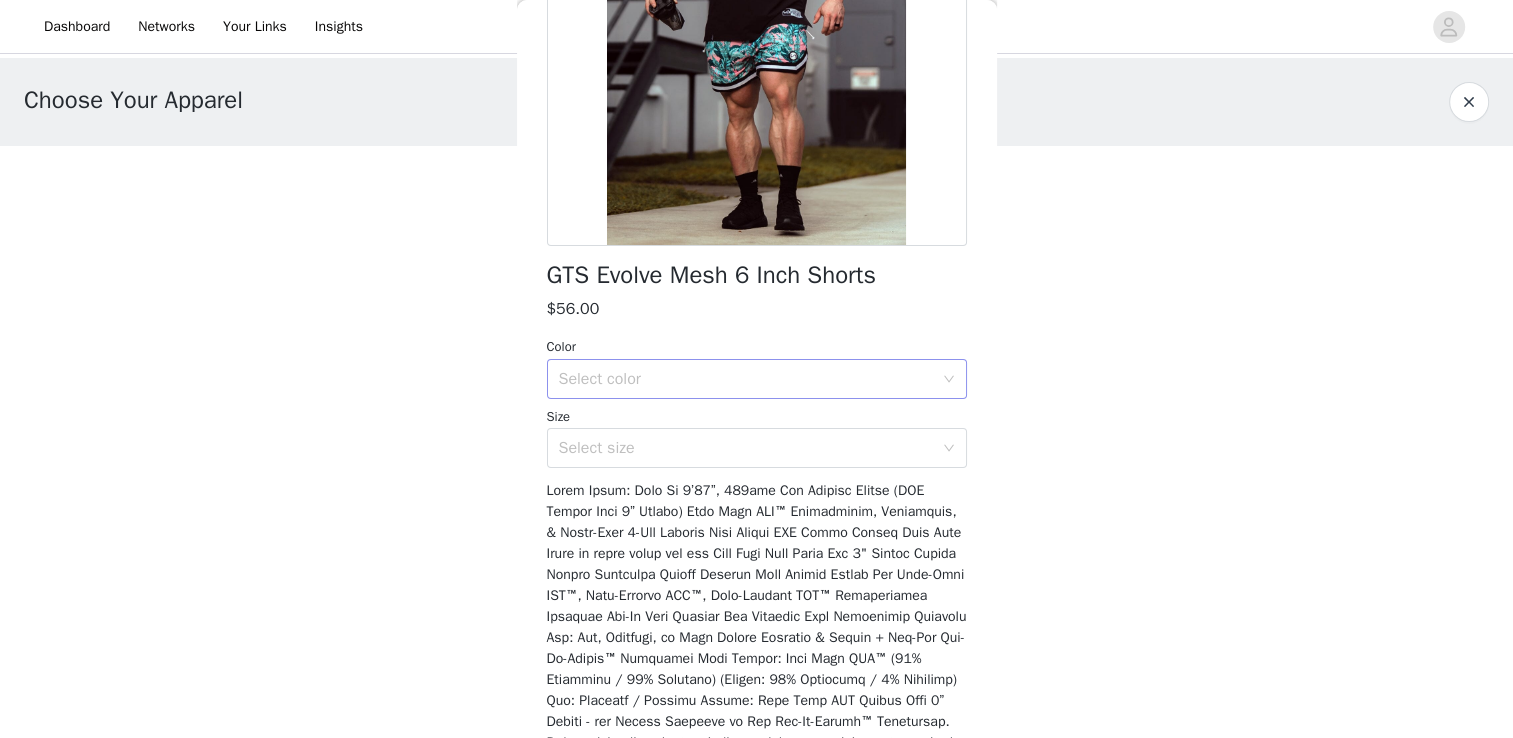 click on "Select color" at bounding box center [746, 379] 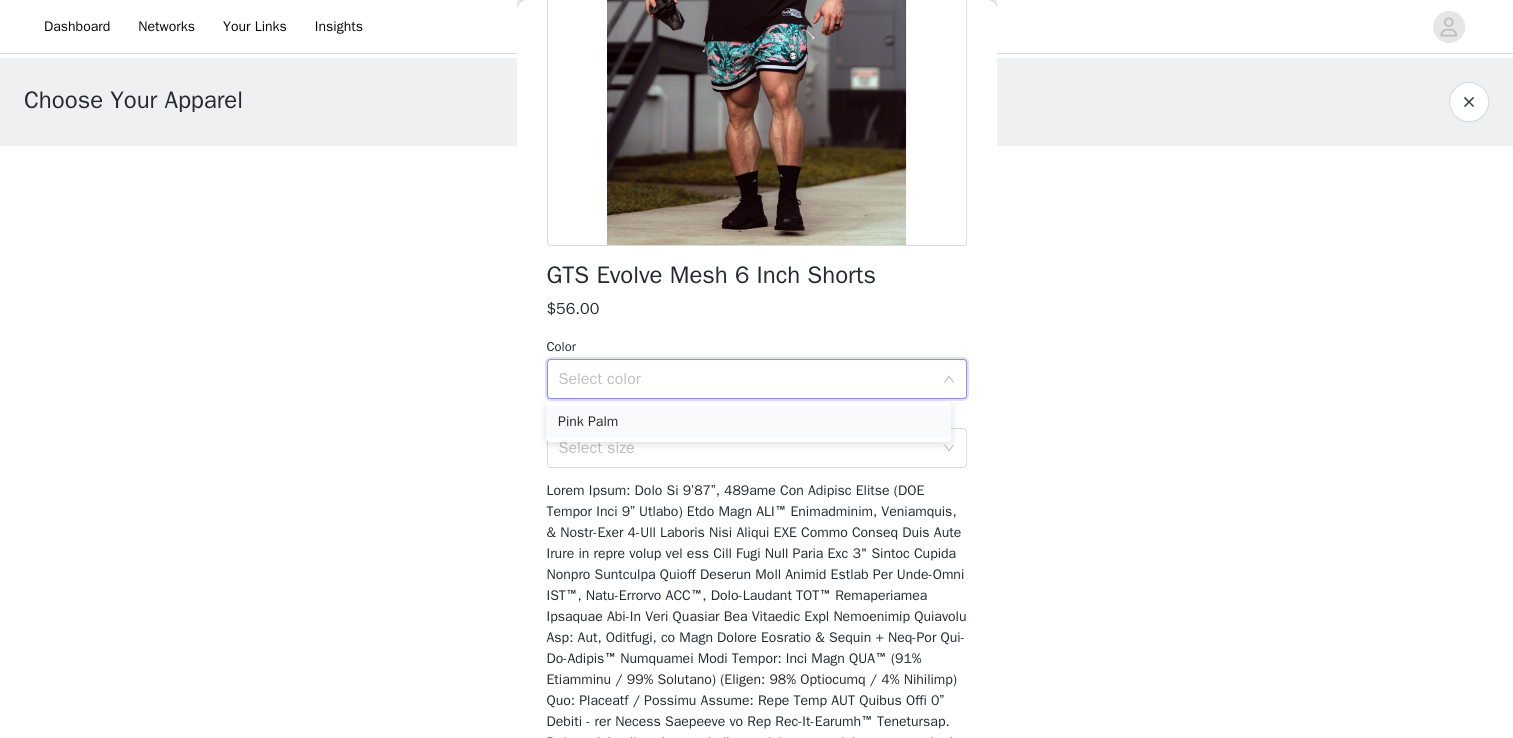 click on "Pink Palm" at bounding box center (748, 422) 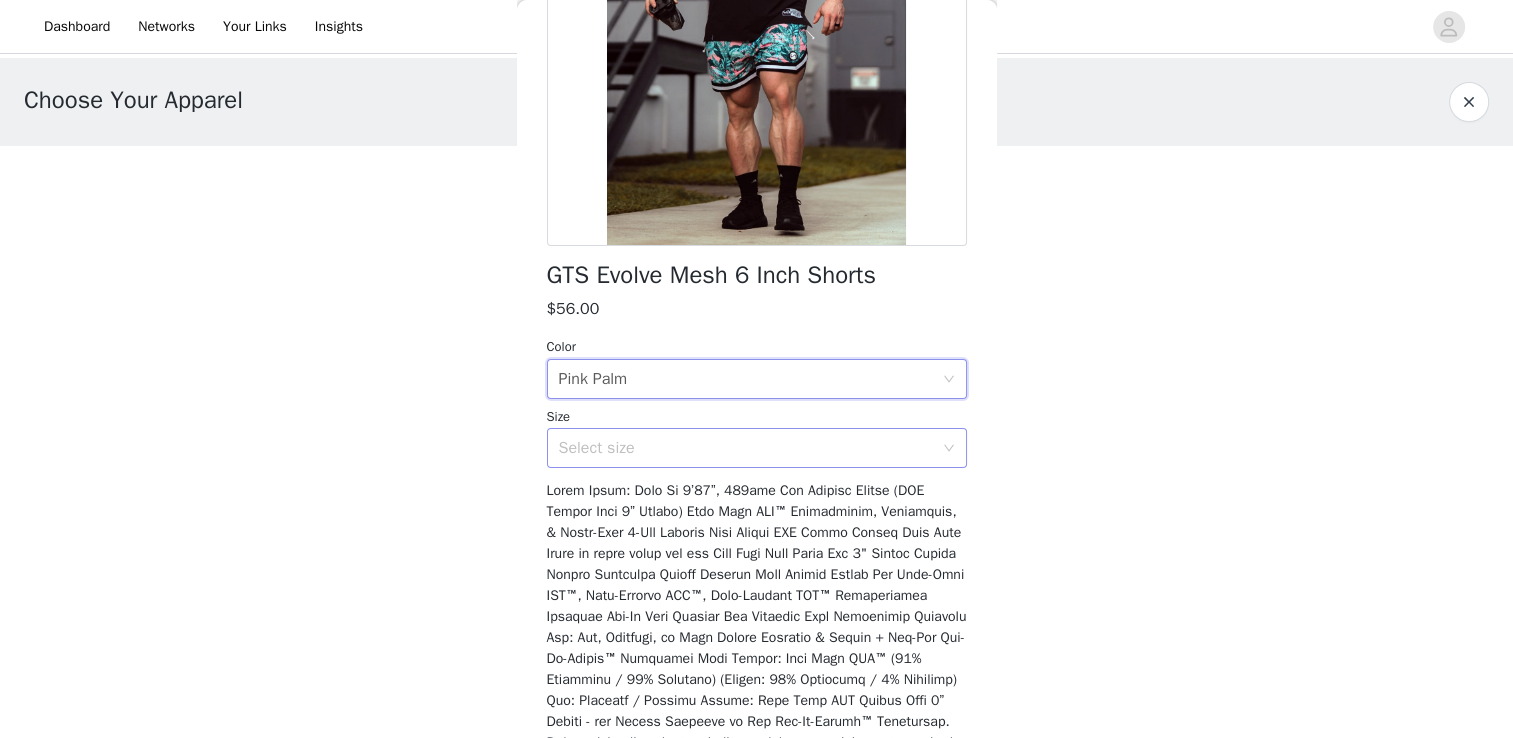 click on "Select size" at bounding box center (746, 448) 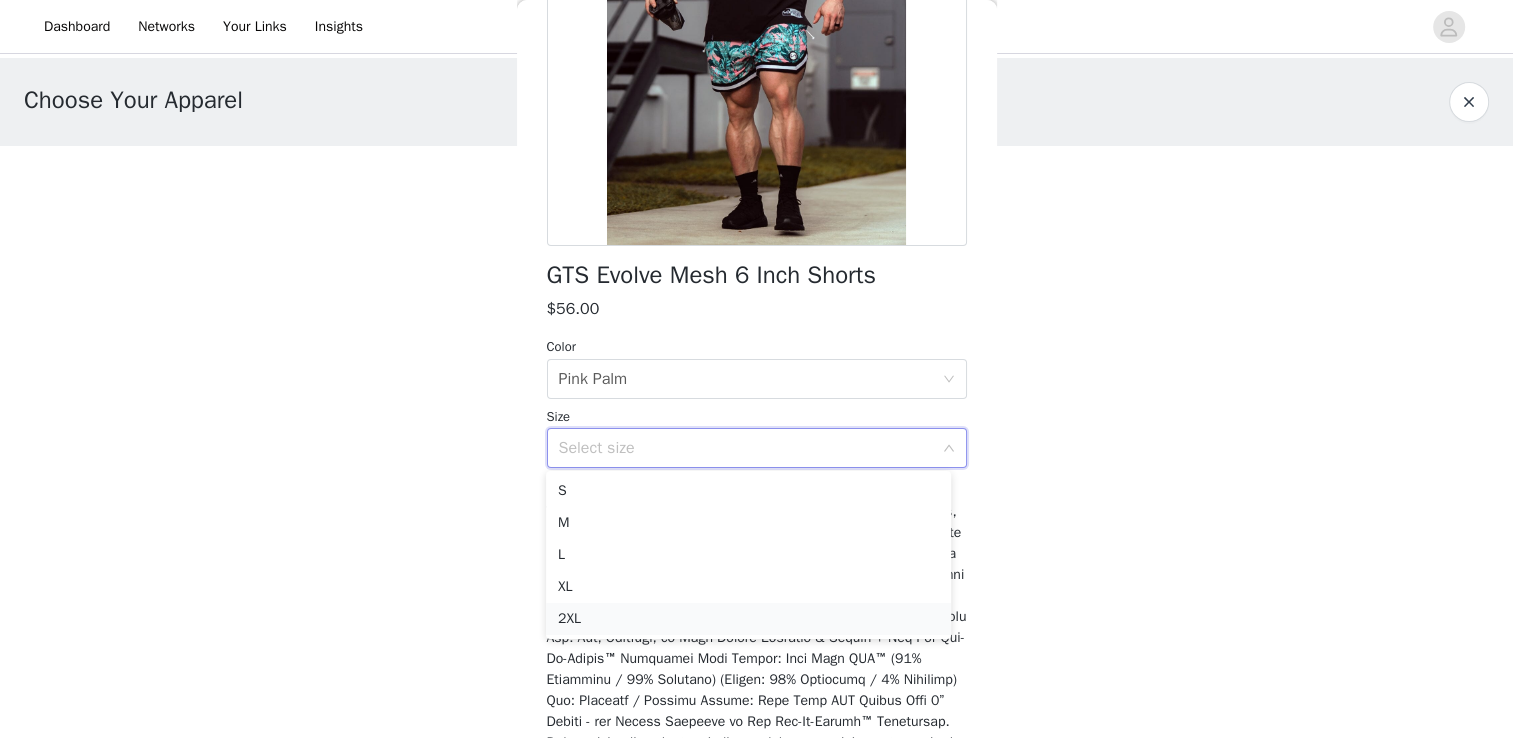 click on "2XL" at bounding box center (748, 619) 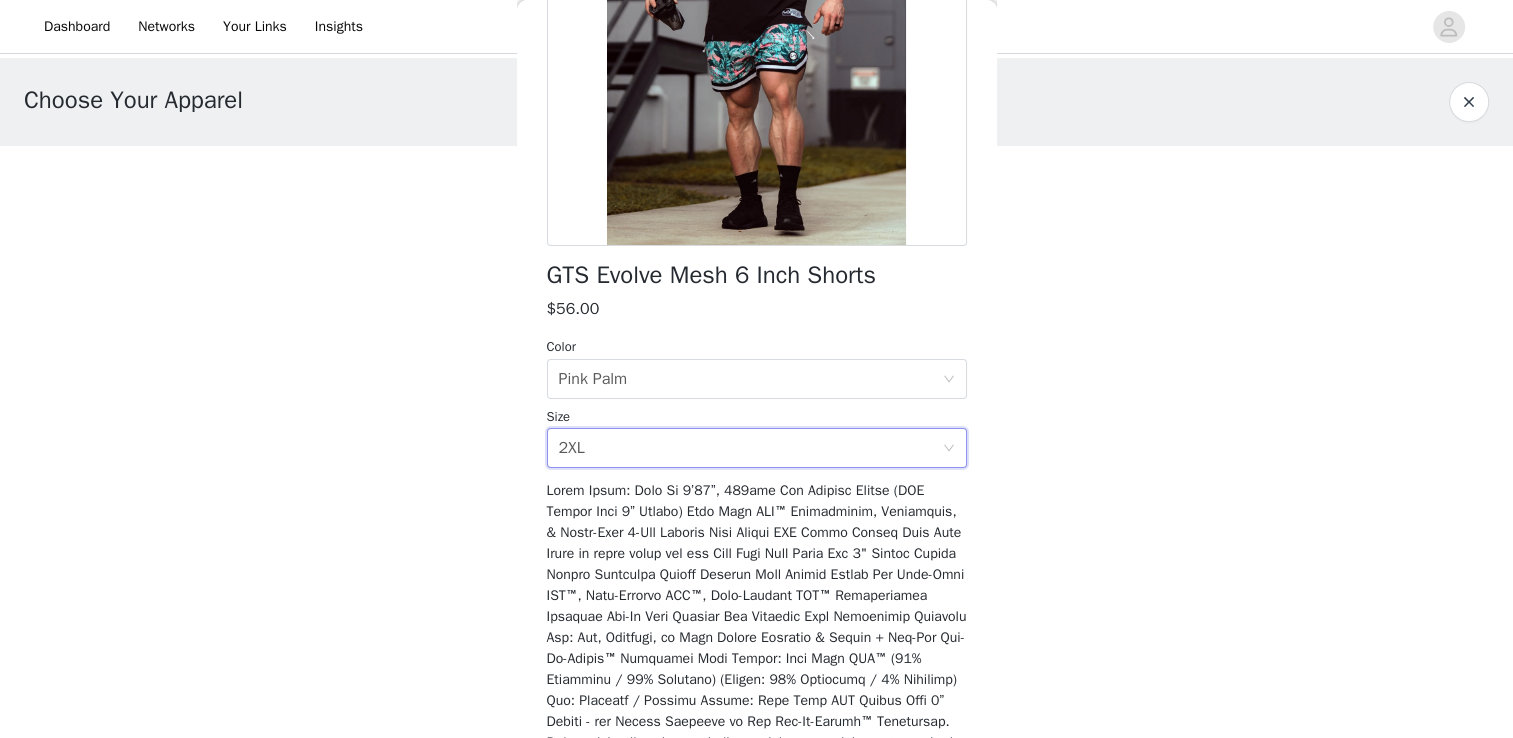 scroll, scrollTop: 549, scrollLeft: 0, axis: vertical 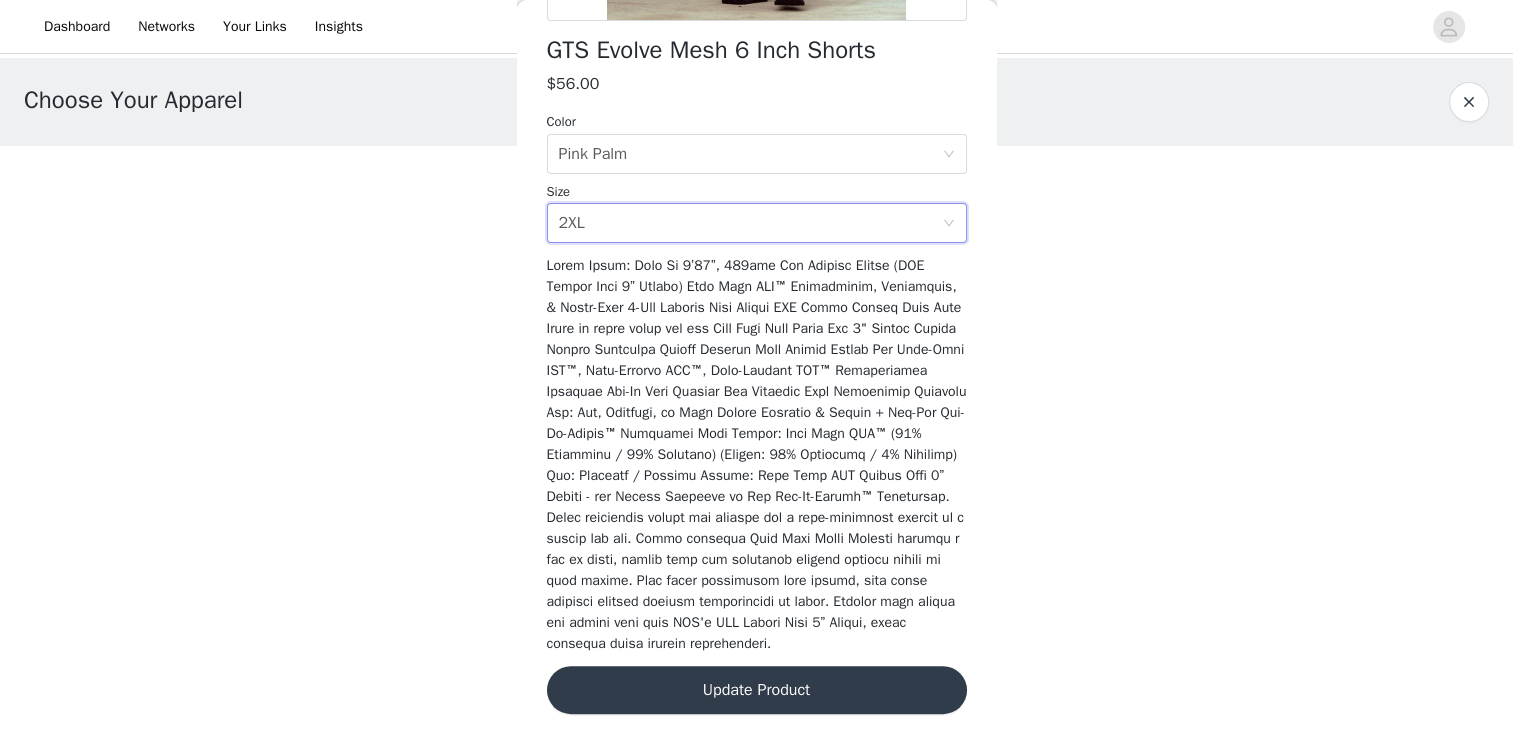 click on "Update Product" at bounding box center (757, 690) 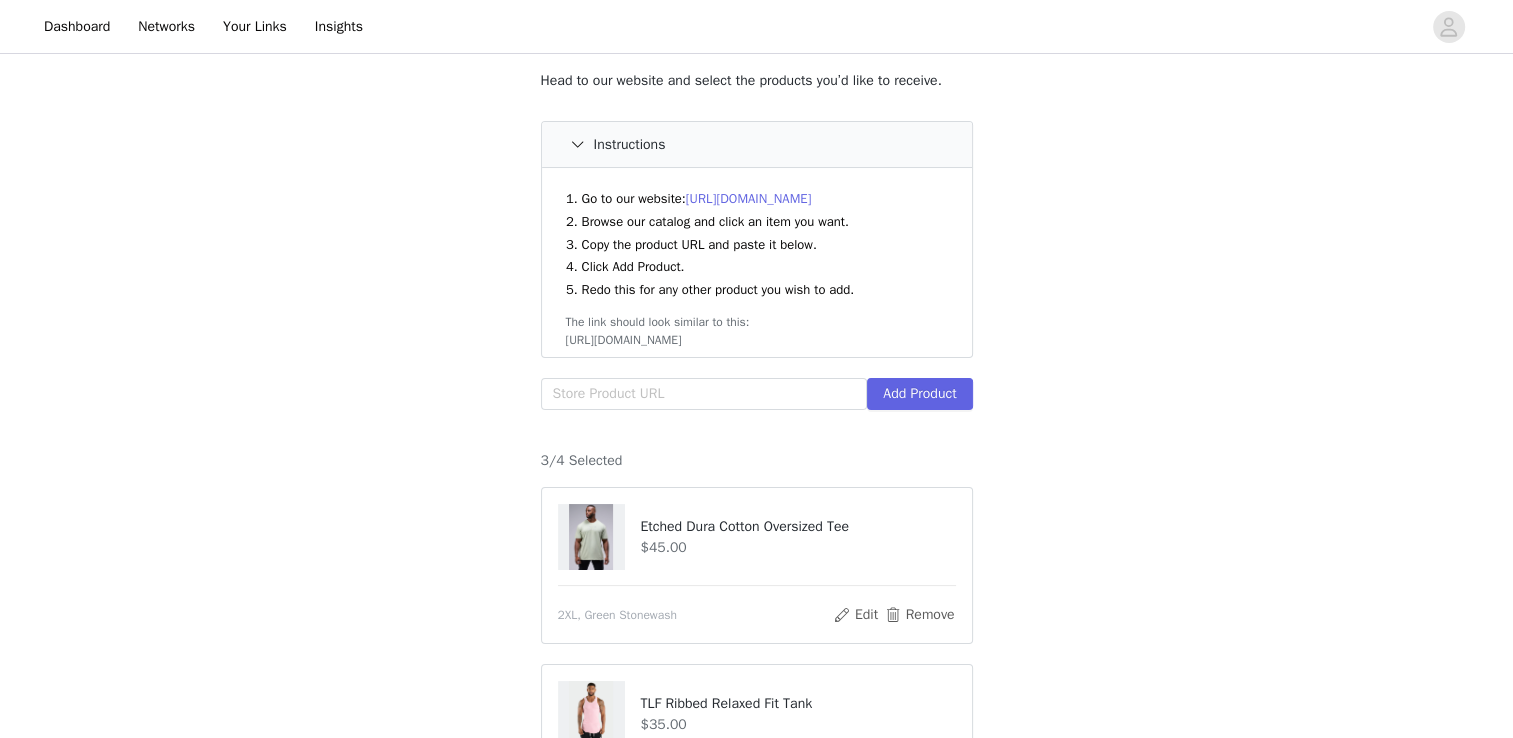 scroll, scrollTop: 0, scrollLeft: 0, axis: both 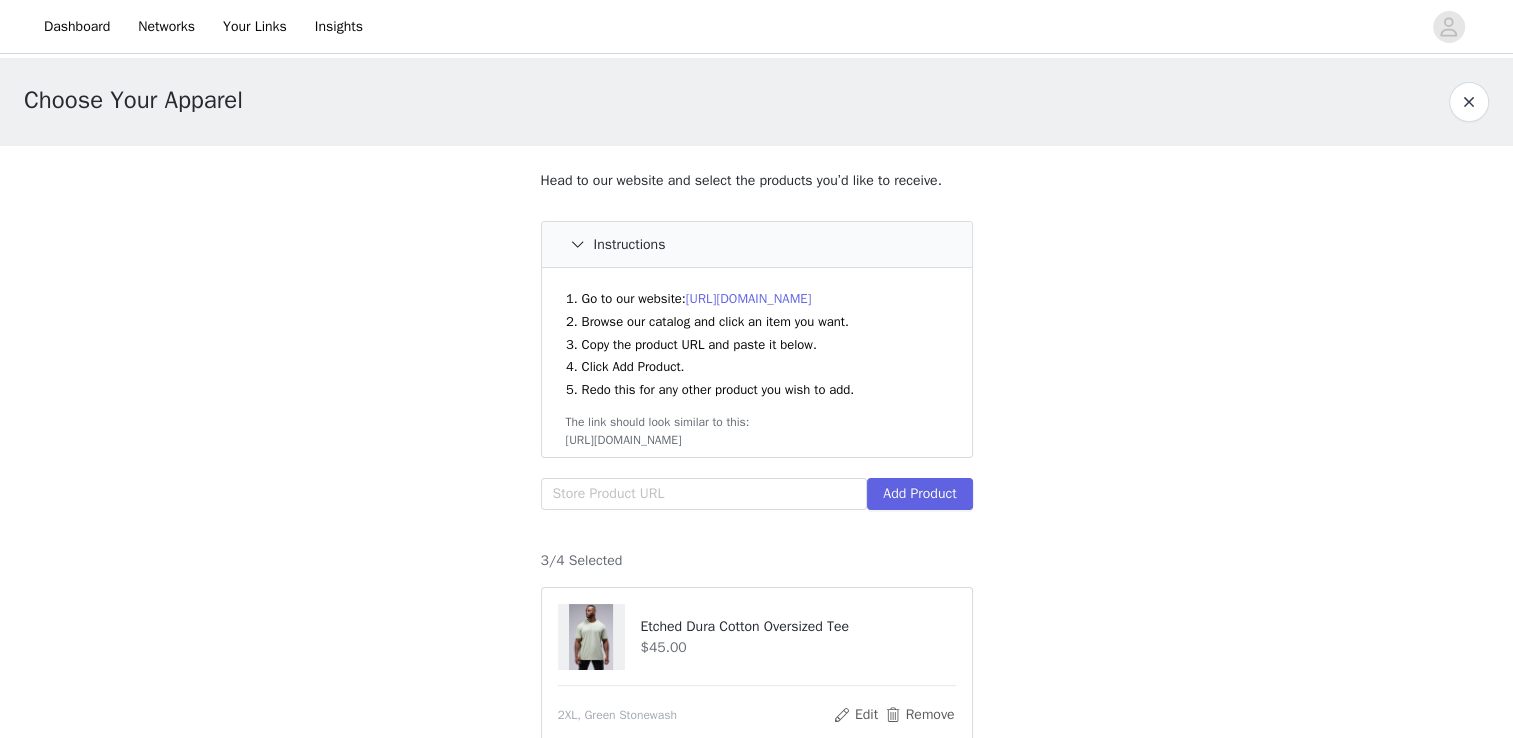 click on "Add Product" at bounding box center [757, 498] 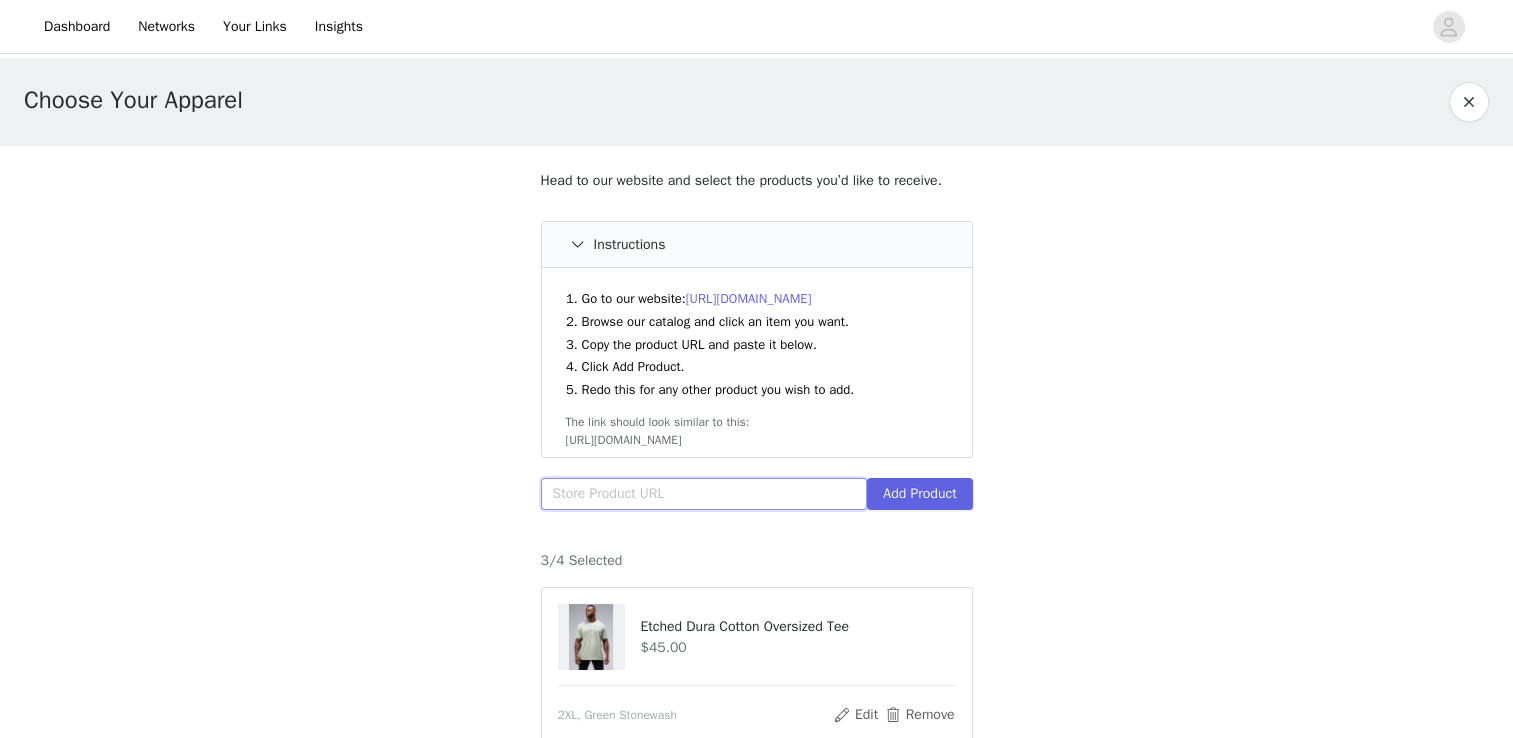 click at bounding box center (704, 494) 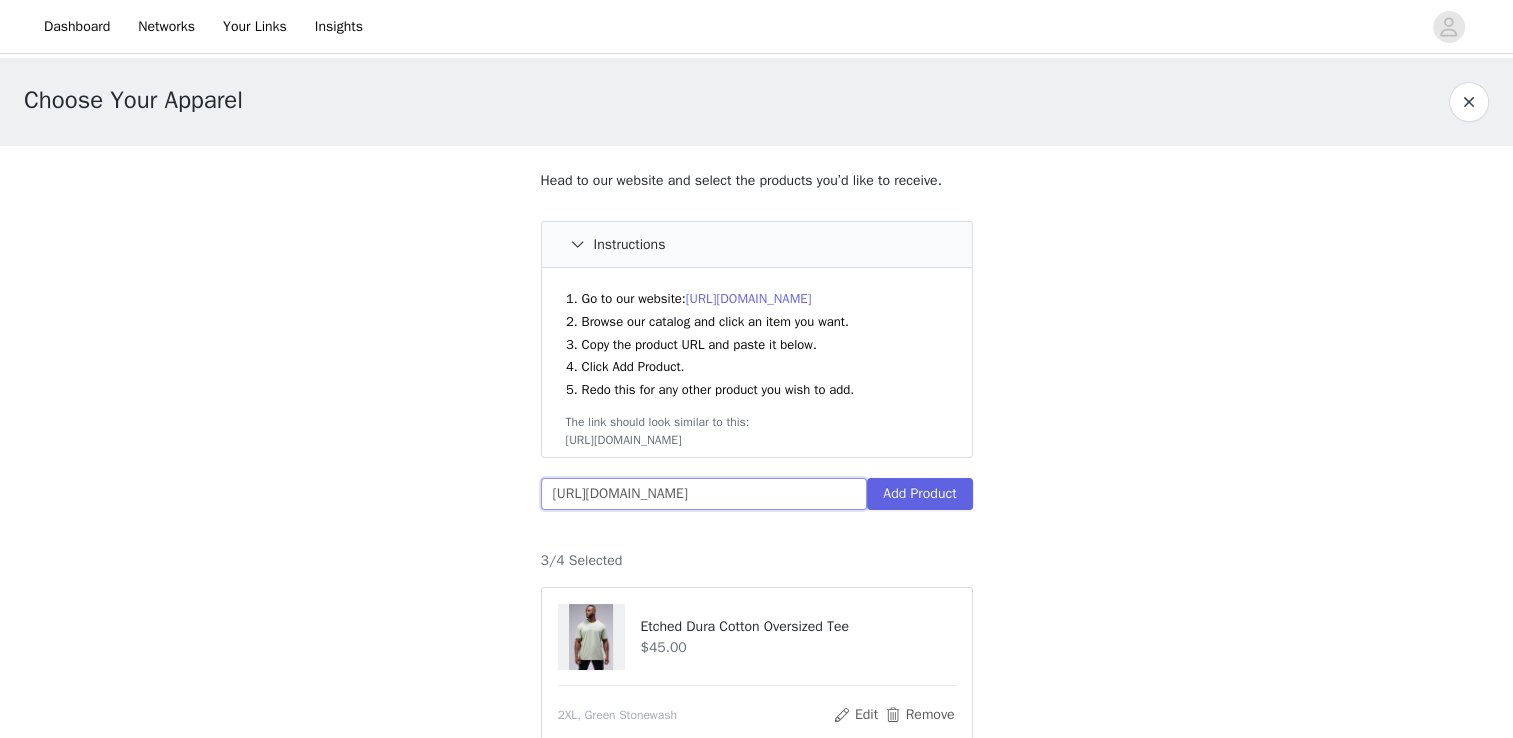 scroll, scrollTop: 0, scrollLeft: 112, axis: horizontal 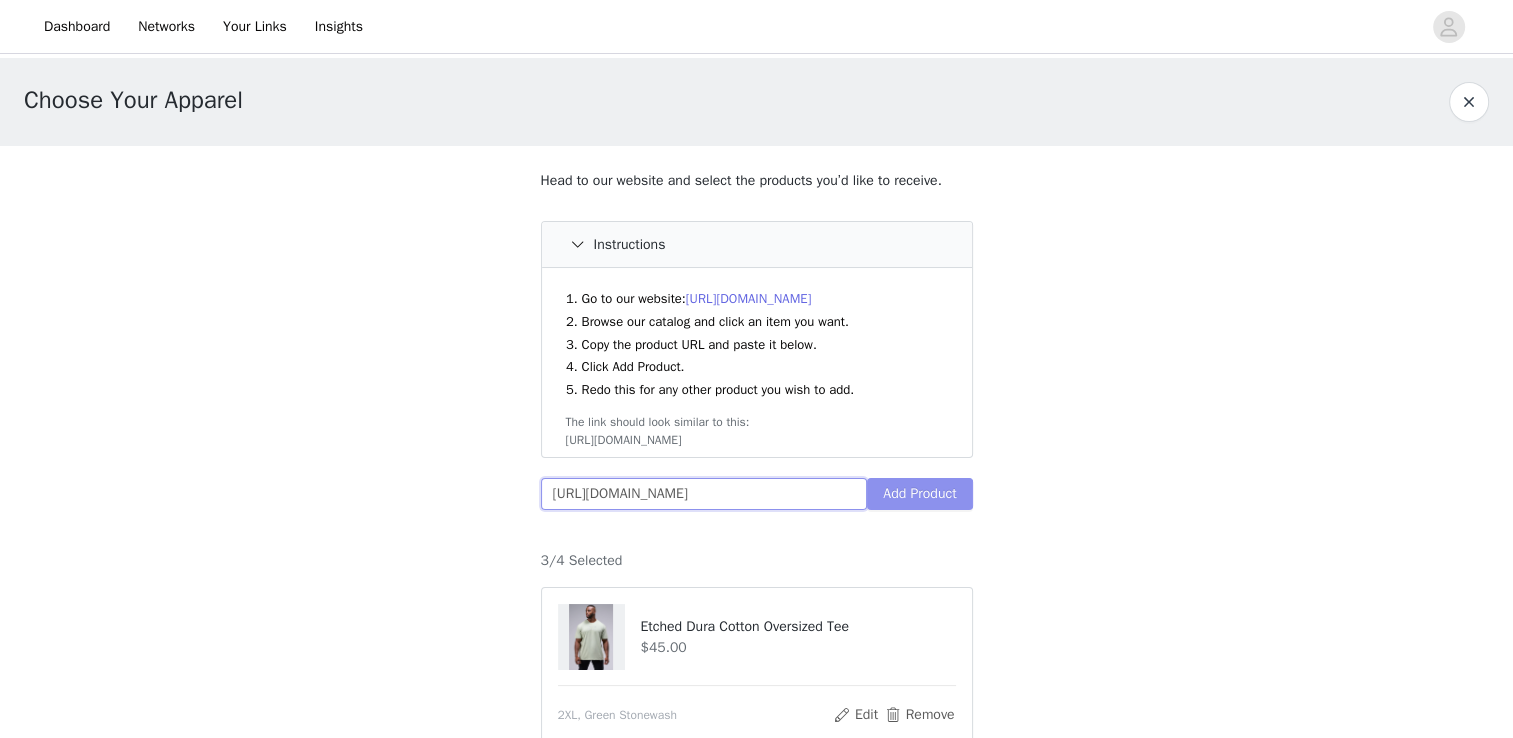 type on "https://tlfapparel.com/products/tlf-gts-waffle-tech-shorts-oat-milk" 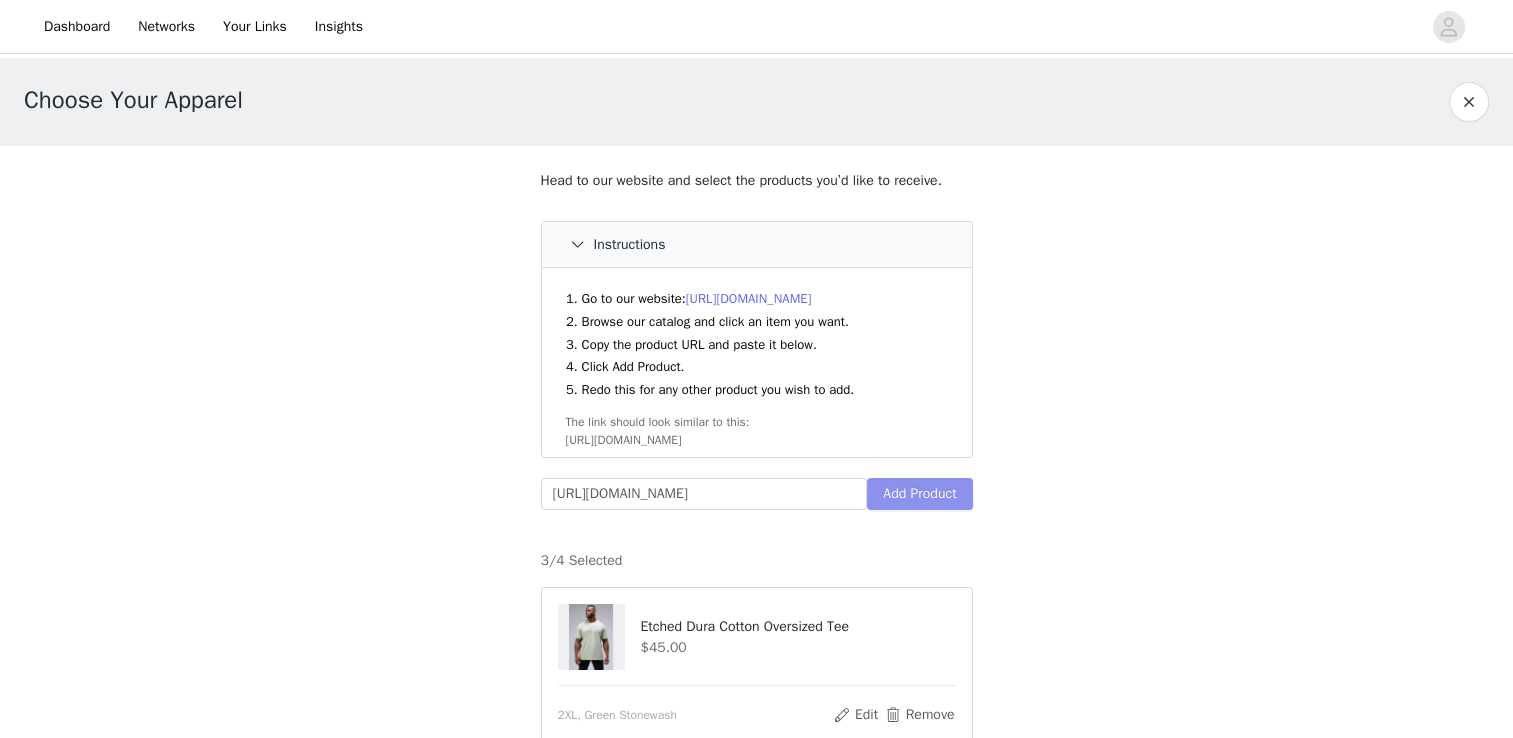 click on "Add Product" at bounding box center [919, 494] 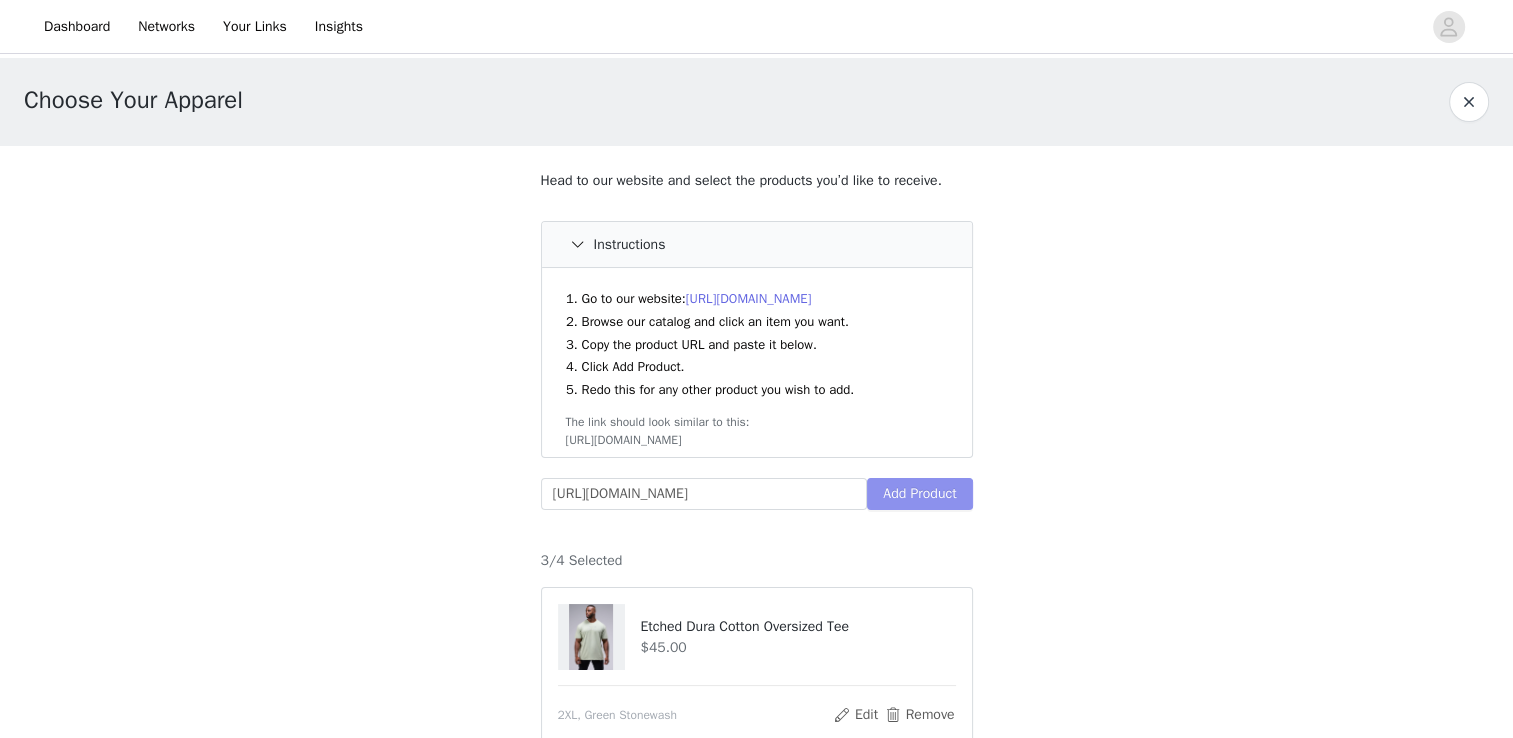 scroll, scrollTop: 0, scrollLeft: 0, axis: both 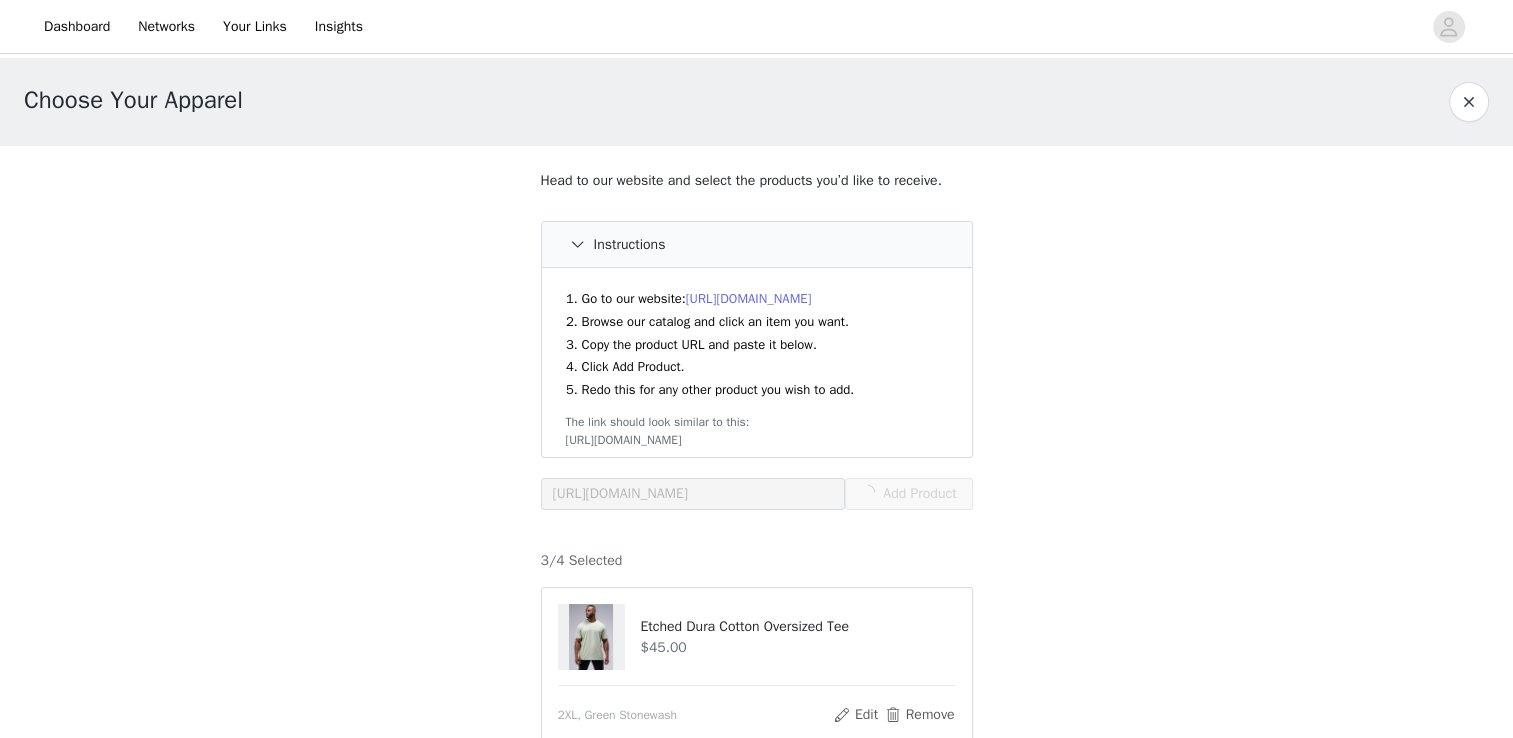 type 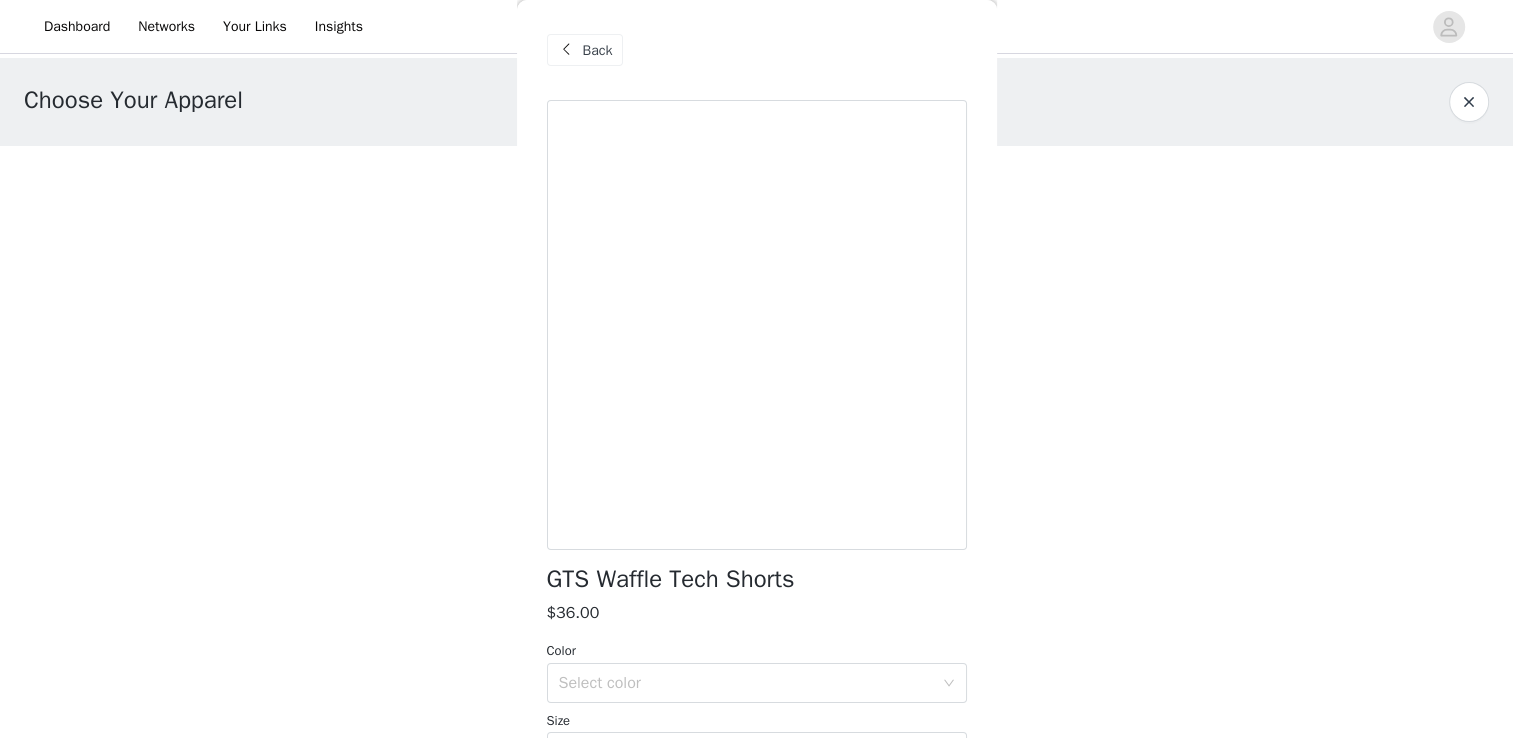 scroll, scrollTop: 497, scrollLeft: 0, axis: vertical 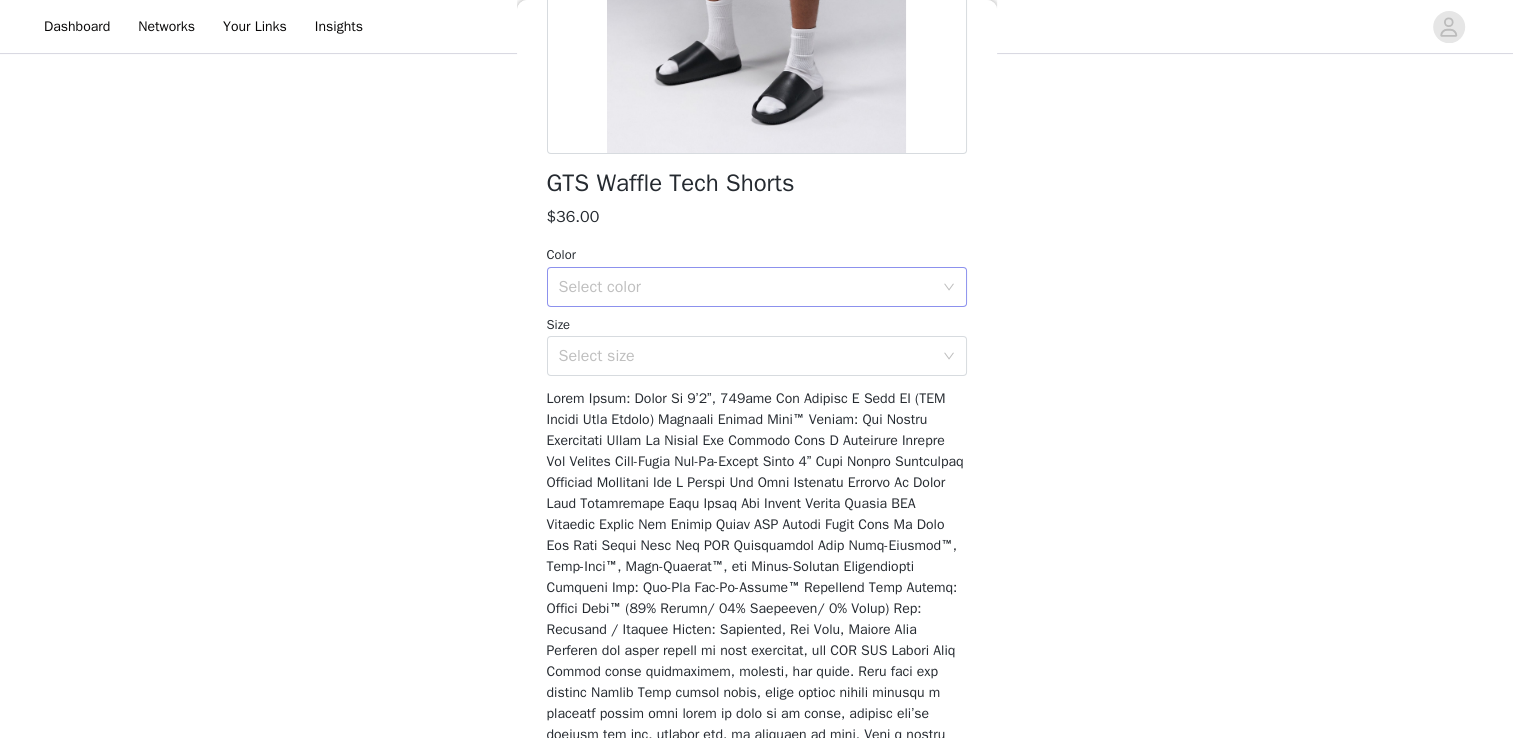 click on "Select color" at bounding box center [746, 287] 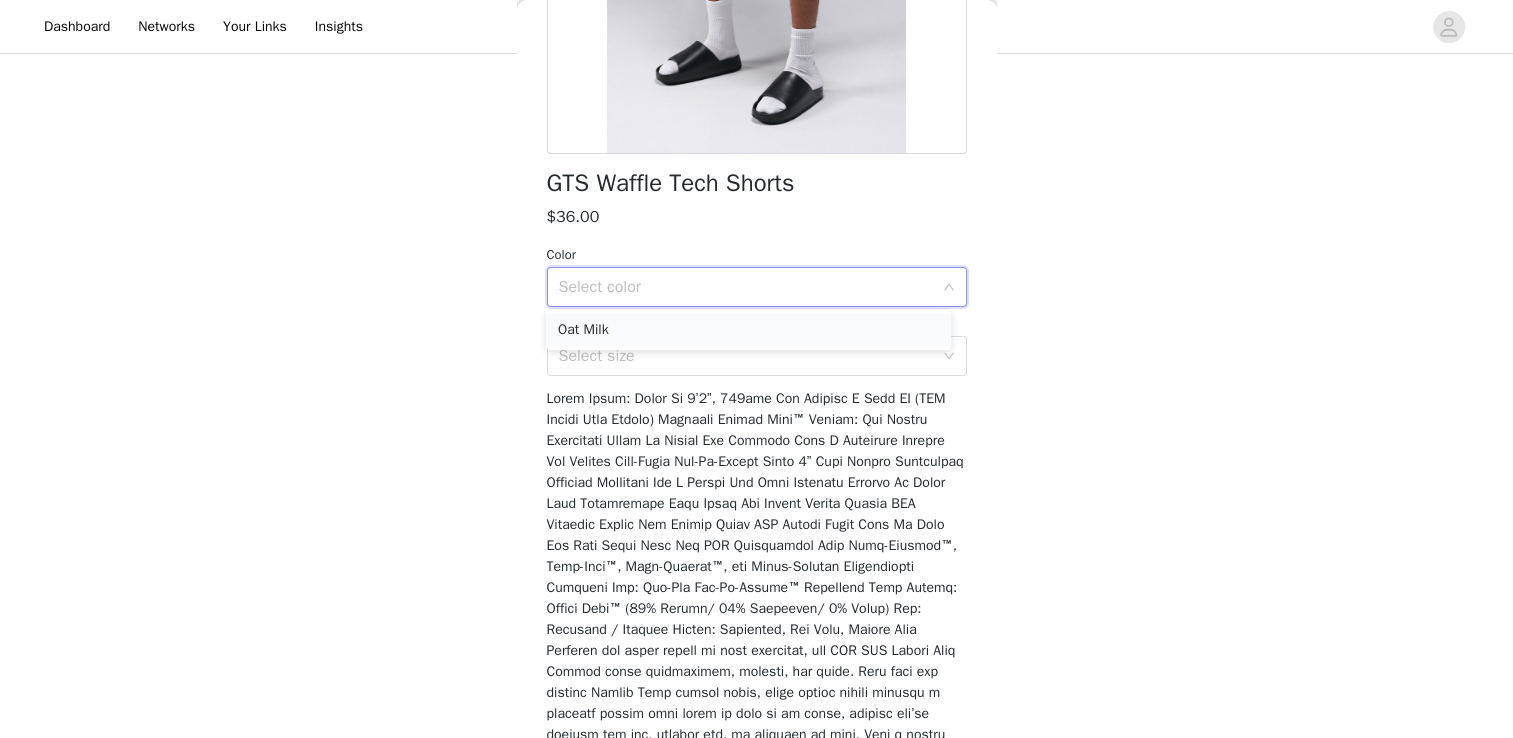 click on "Oat Milk" at bounding box center (748, 330) 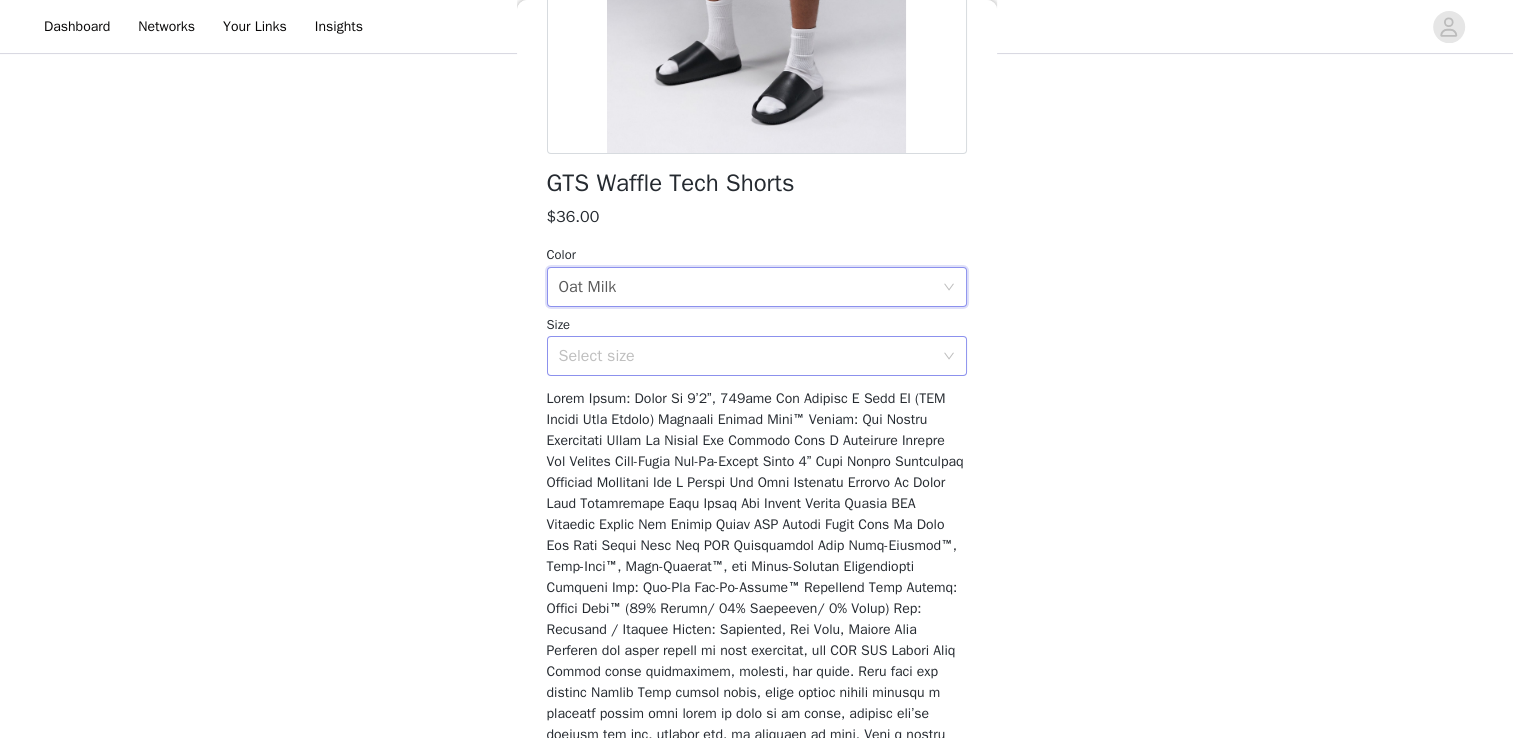 click on "Select size" at bounding box center [746, 356] 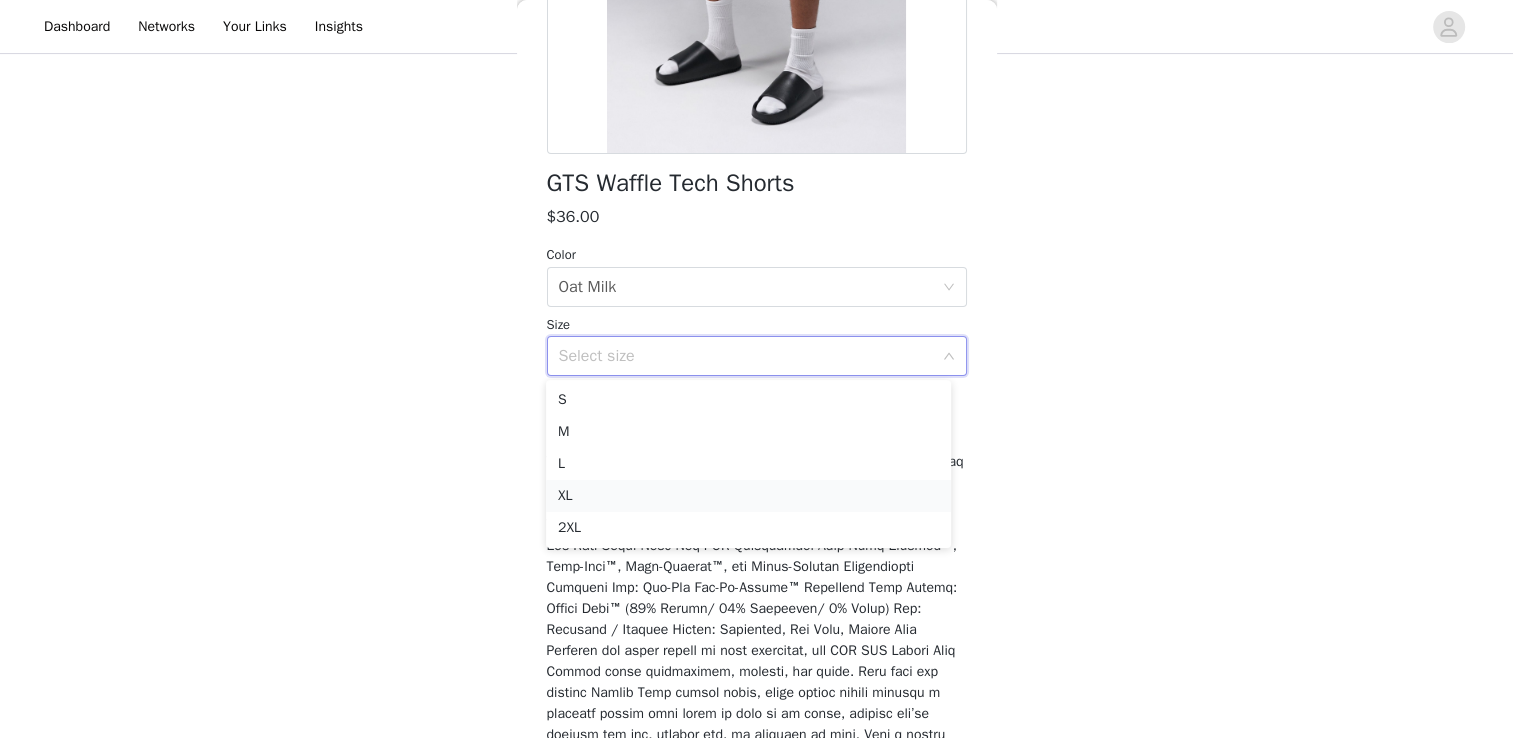 click on "XL" at bounding box center (748, 496) 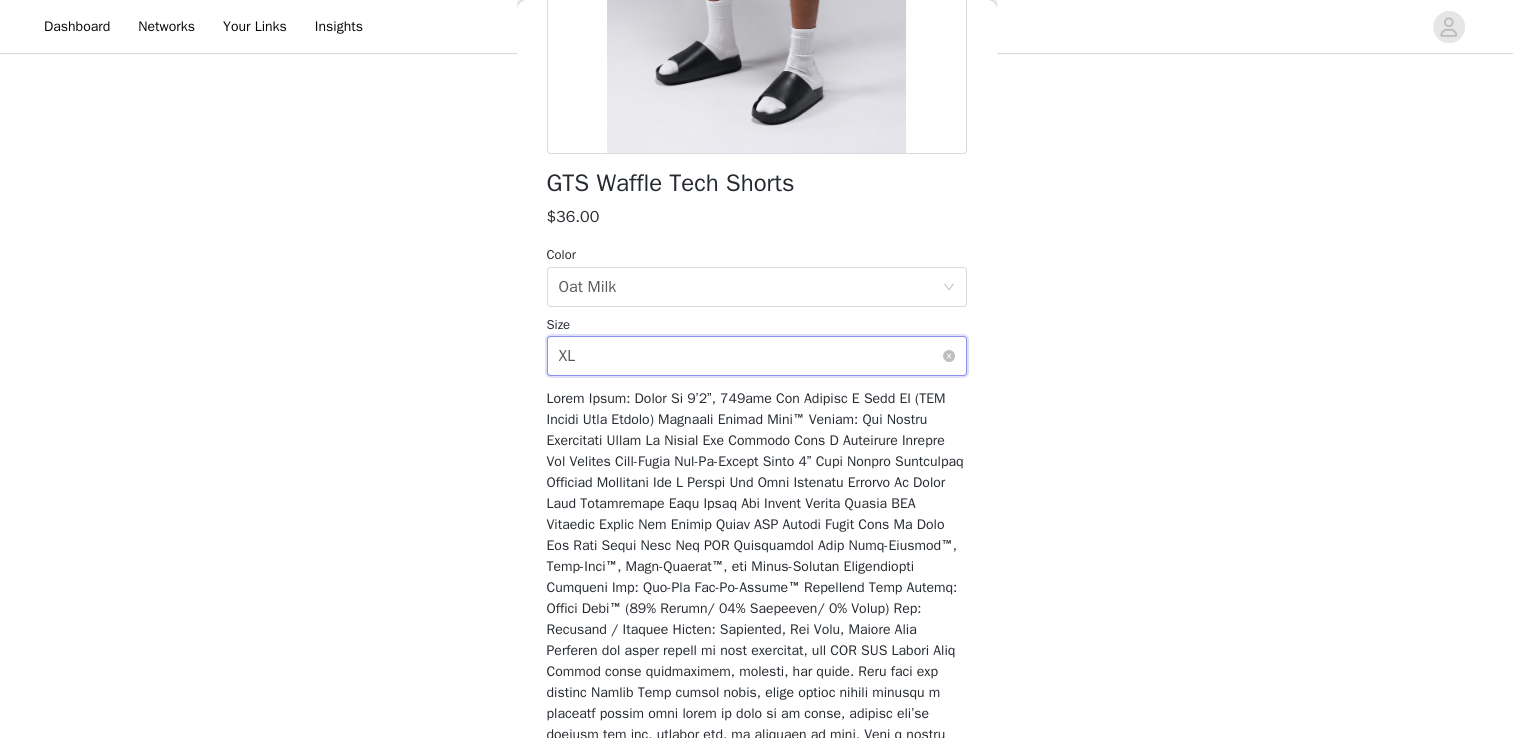 click on "Select size XL" at bounding box center (750, 356) 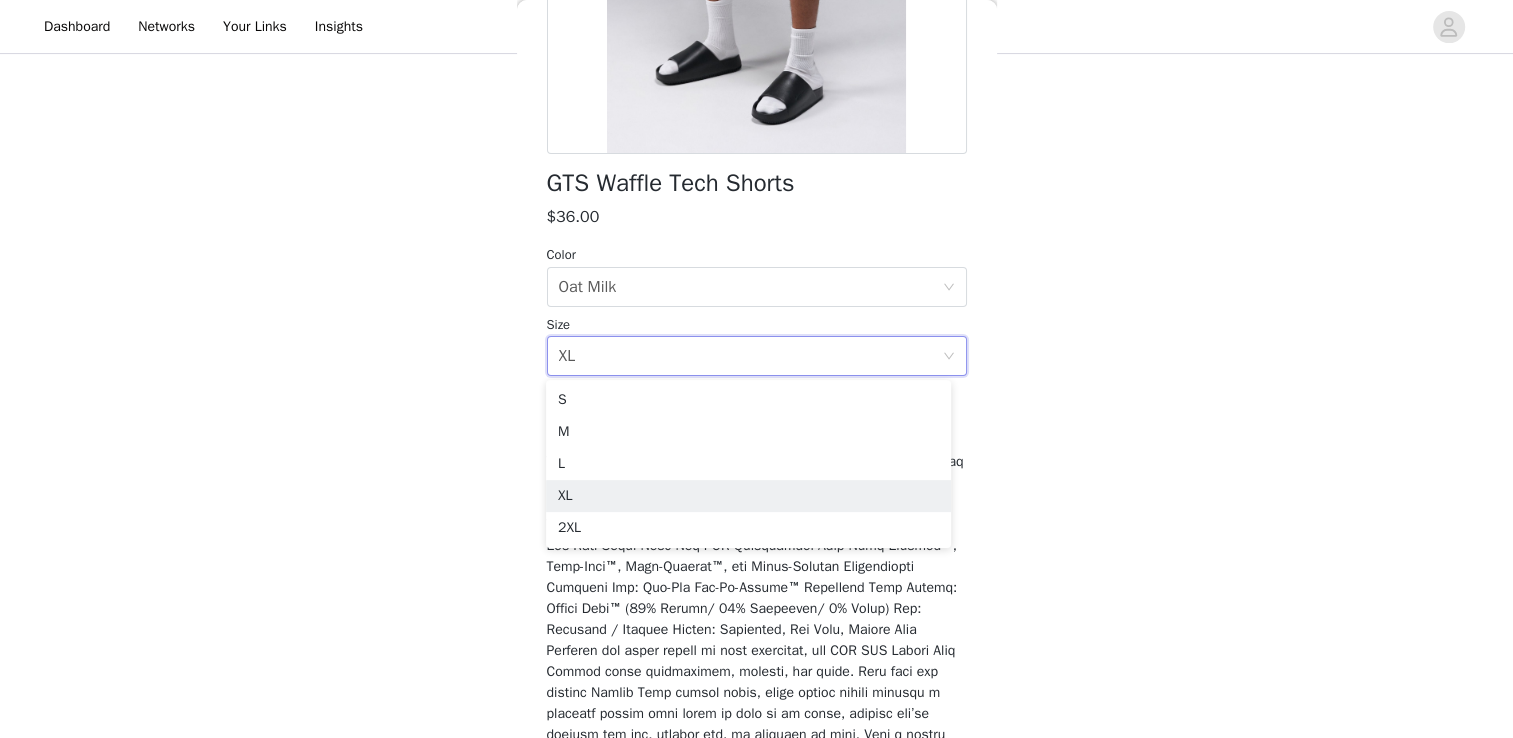 click at bounding box center (755, 598) 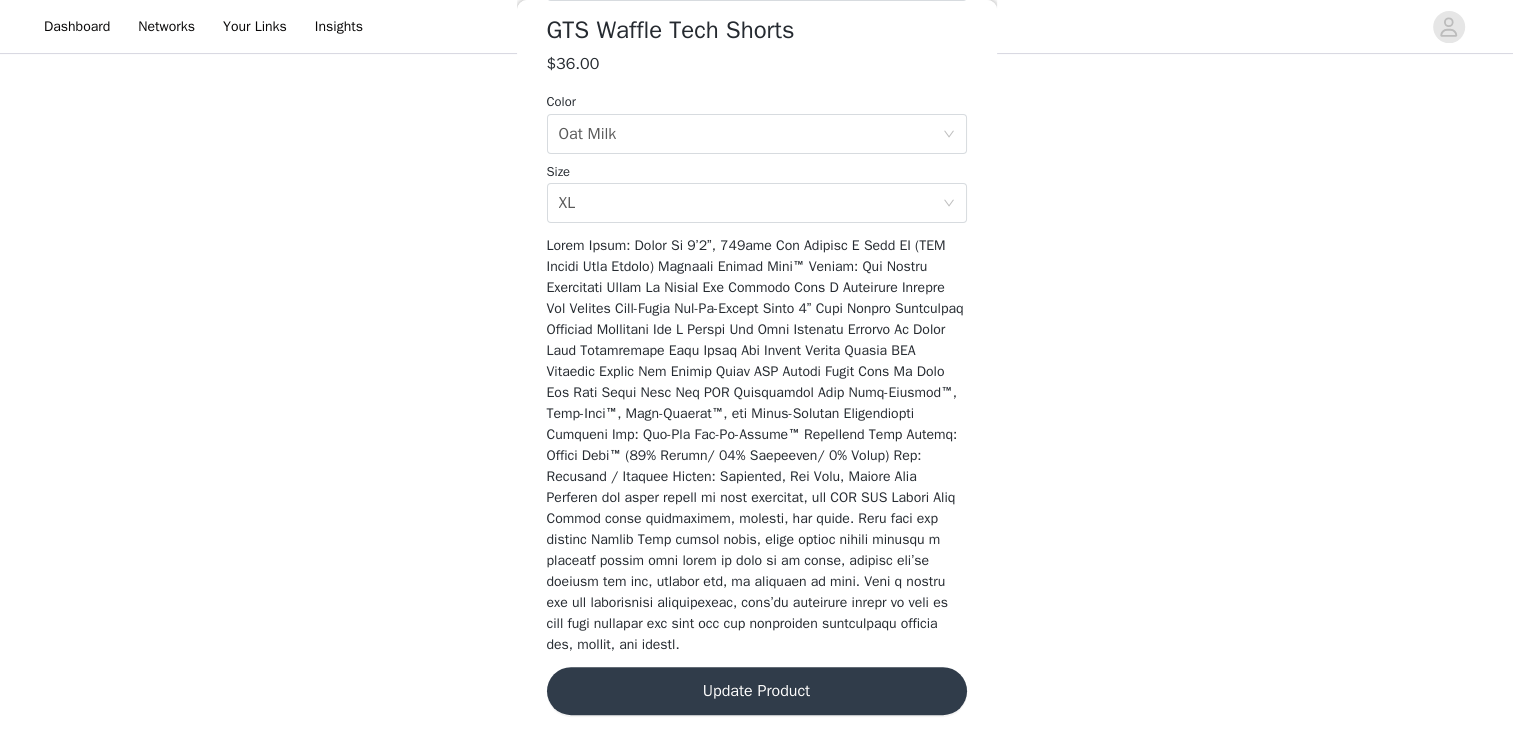 scroll, scrollTop: 490, scrollLeft: 0, axis: vertical 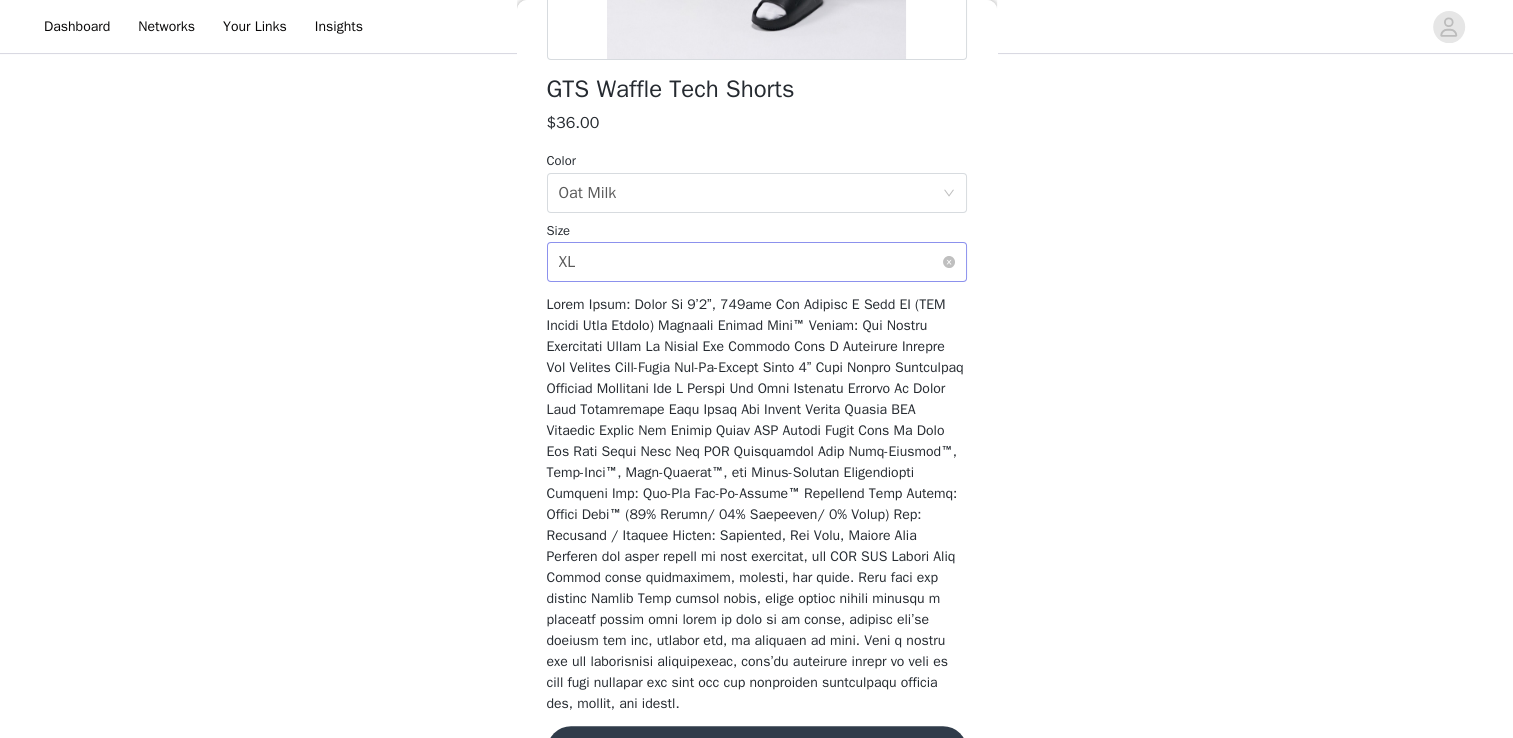 click on "Select size XL" at bounding box center (750, 262) 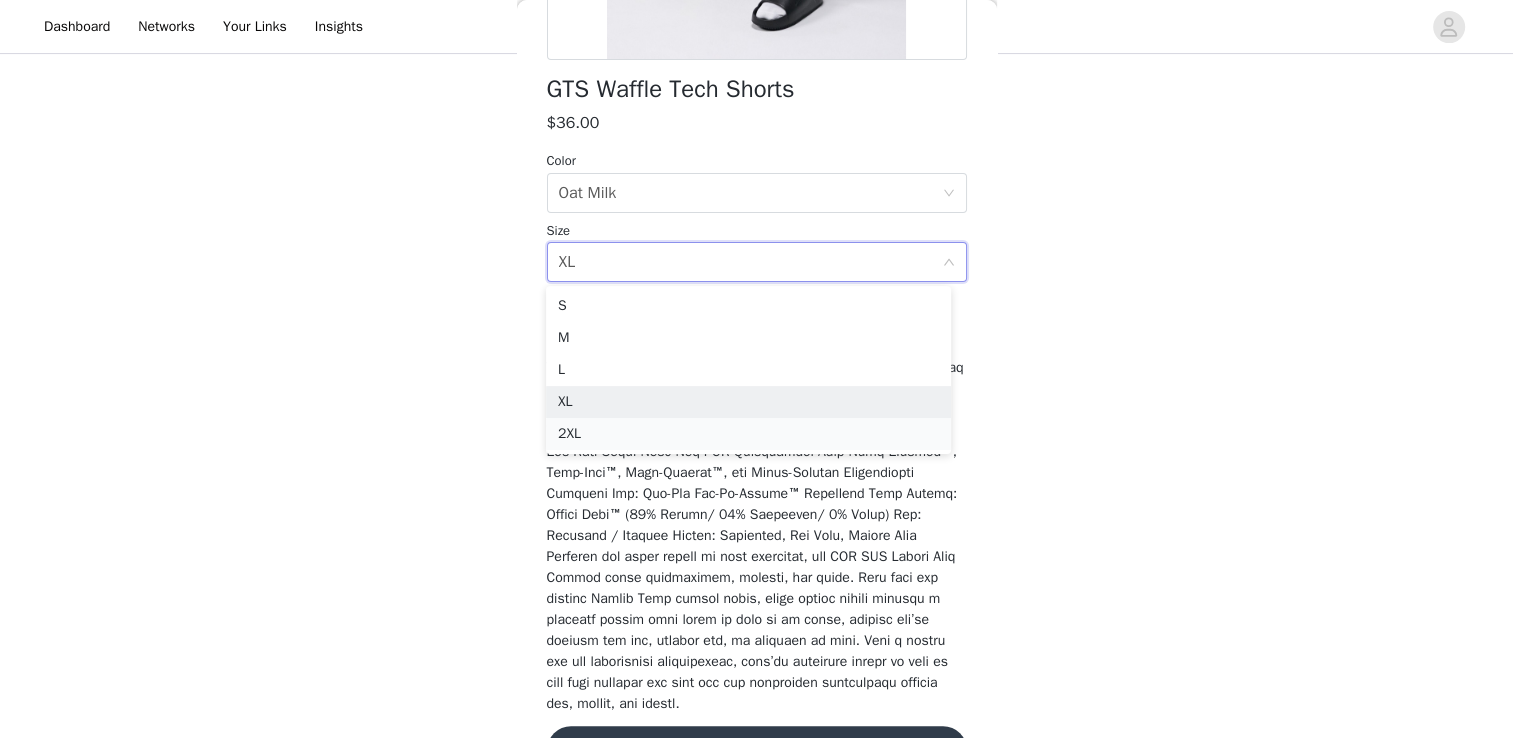 click on "2XL" at bounding box center (748, 434) 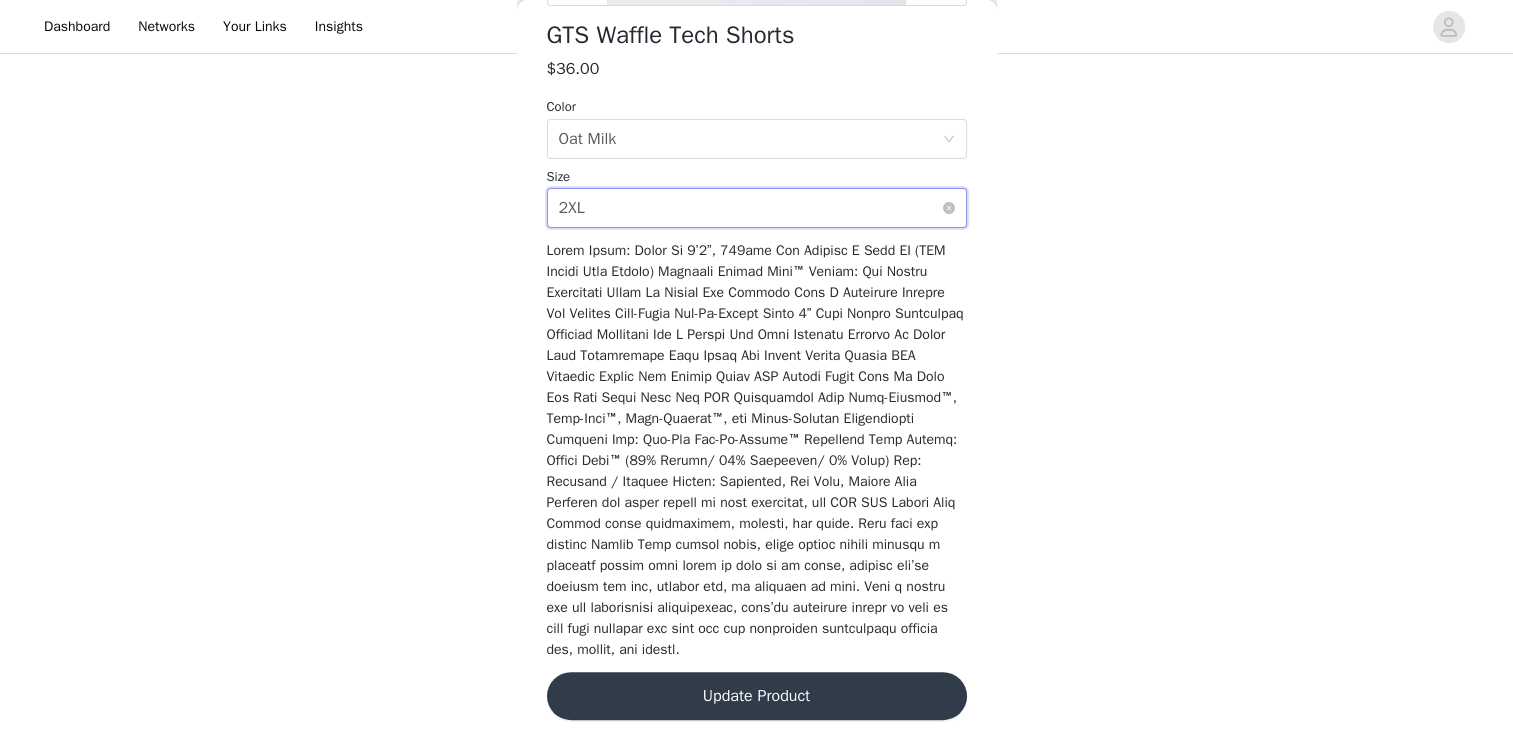 scroll, scrollTop: 549, scrollLeft: 0, axis: vertical 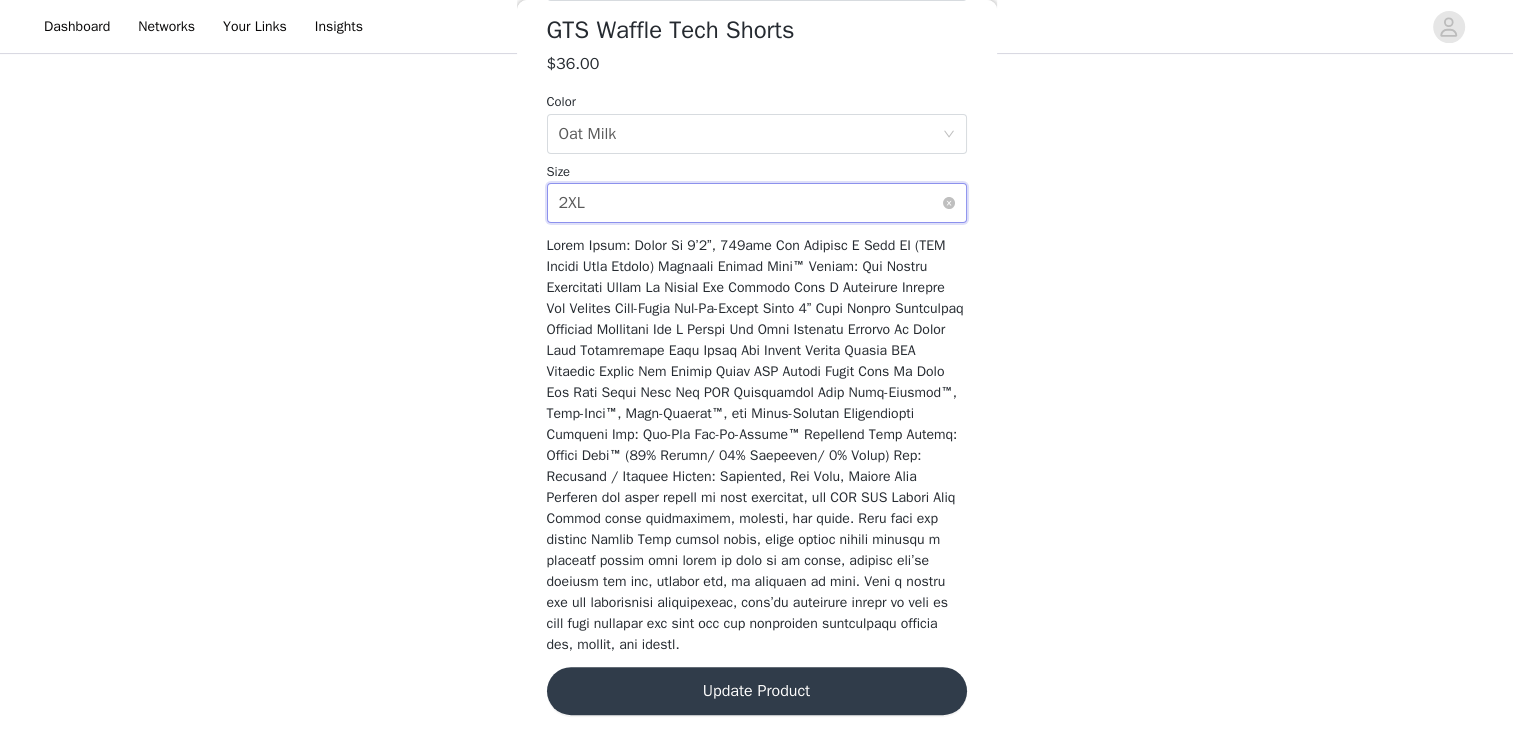 click on "Select size 2XL" at bounding box center (750, 203) 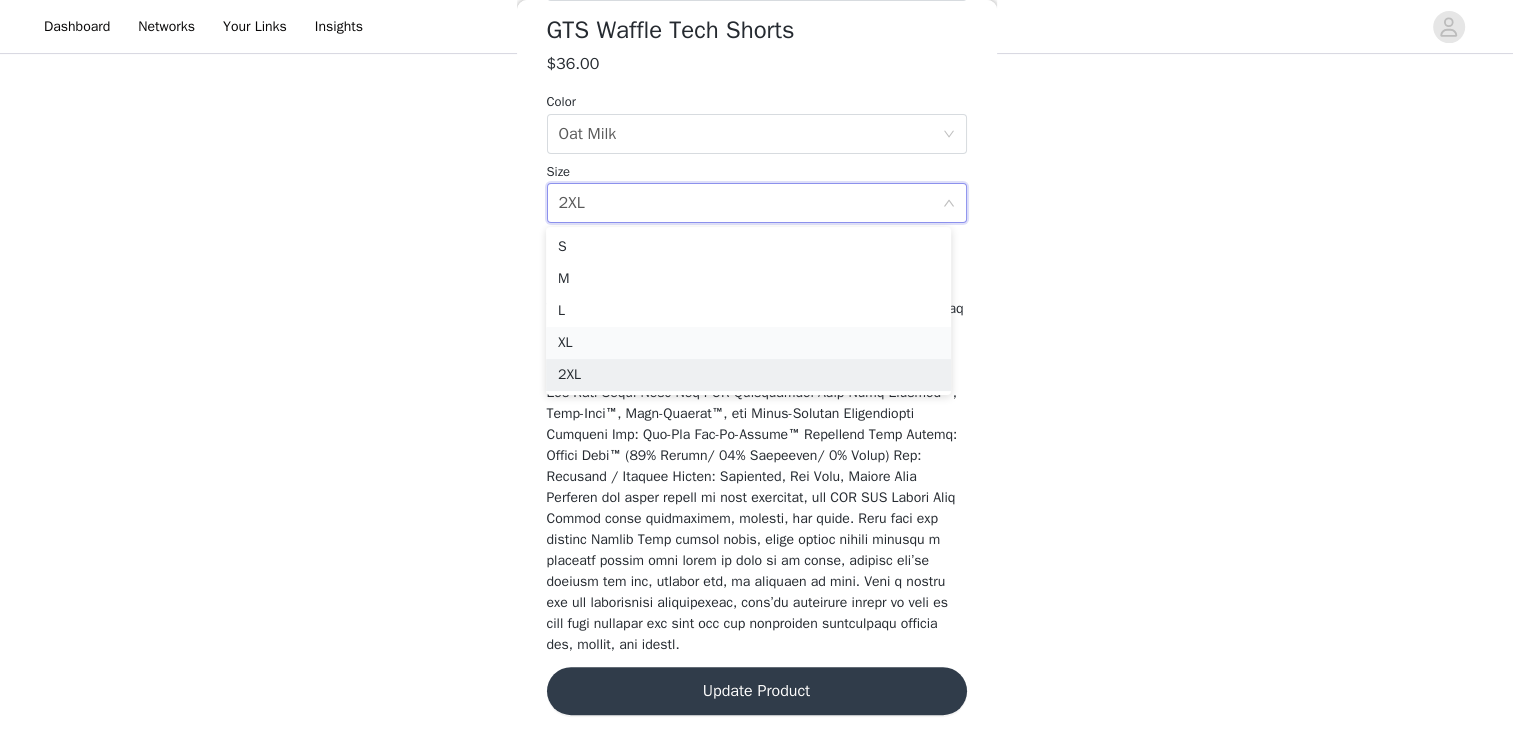click on "XL" at bounding box center [748, 343] 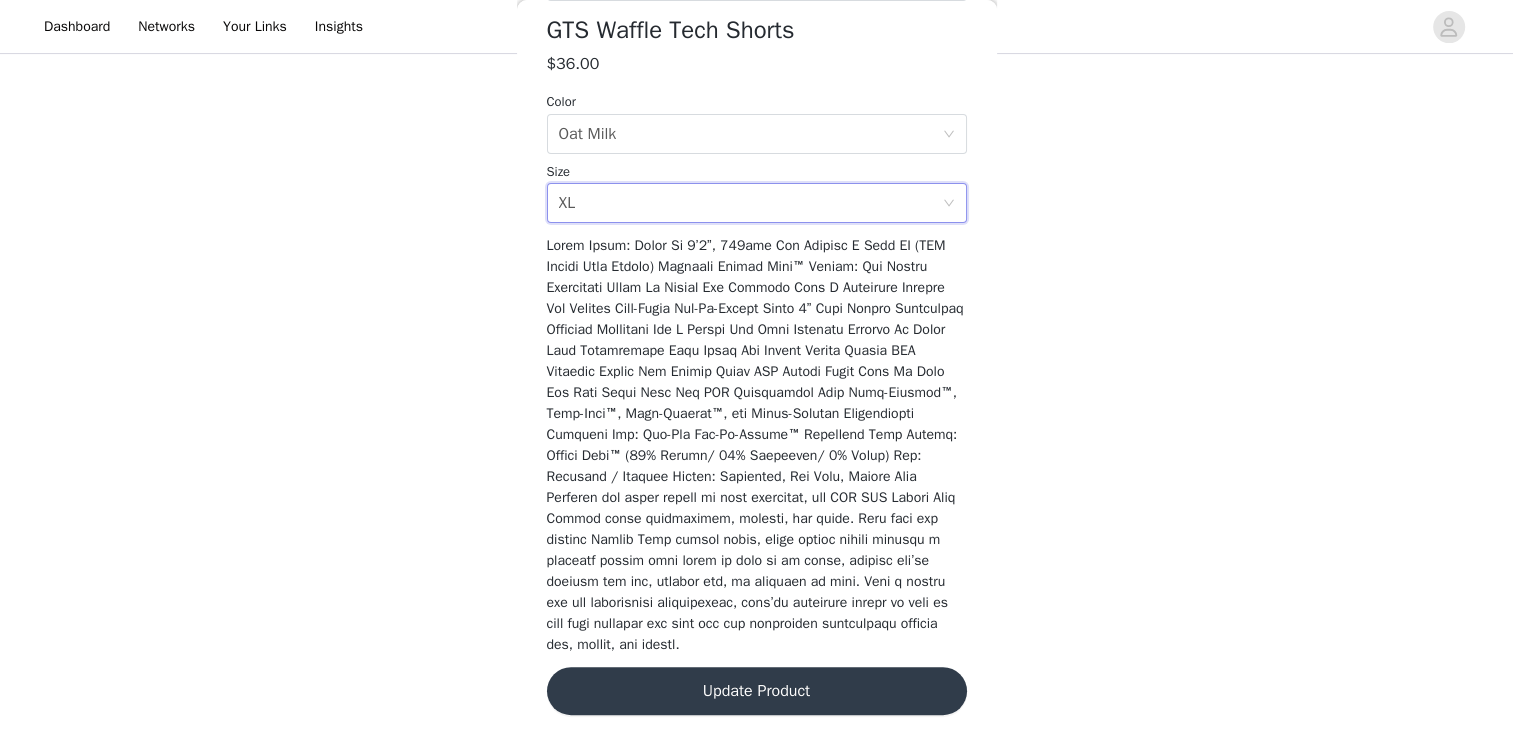 click on "Update Product" at bounding box center [757, 691] 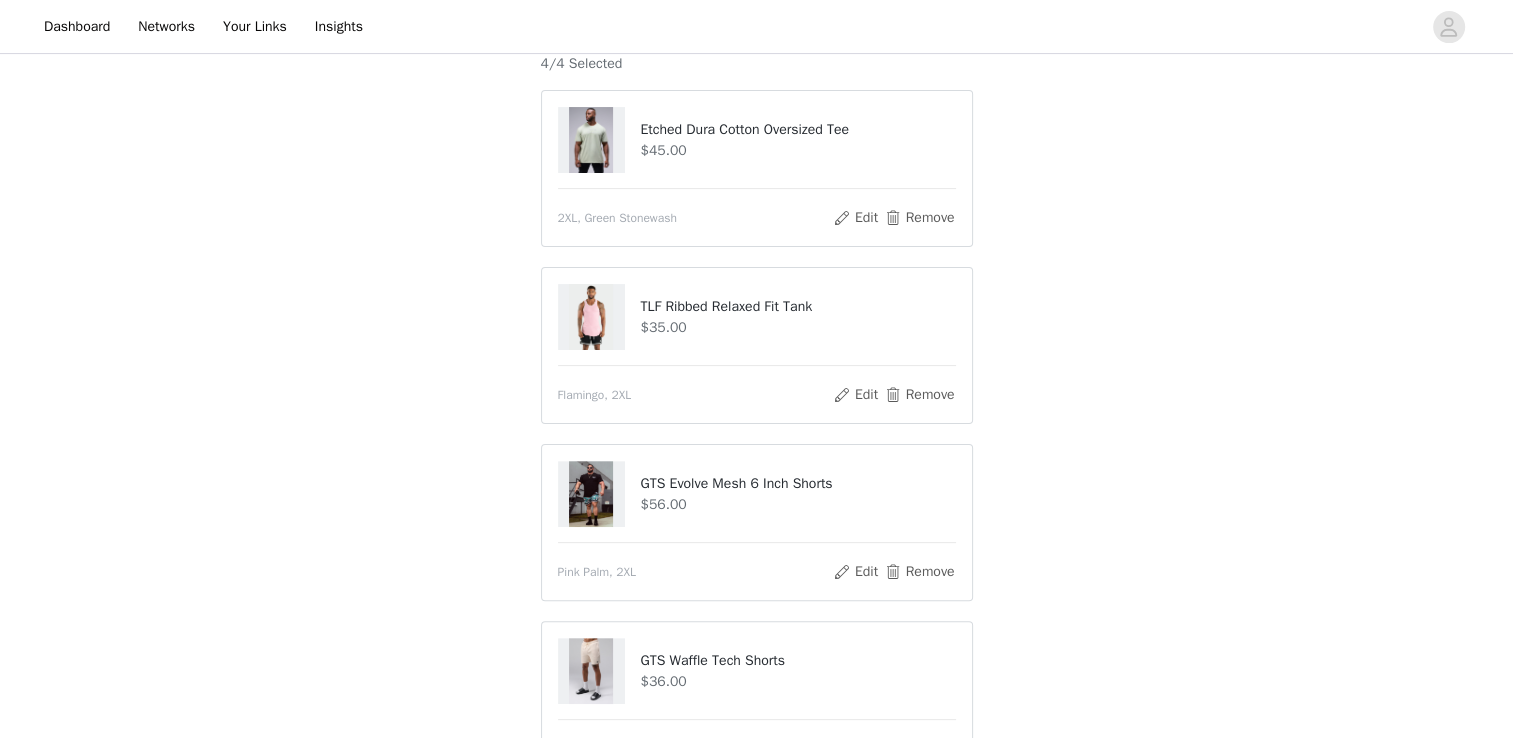 scroll, scrollTop: 673, scrollLeft: 0, axis: vertical 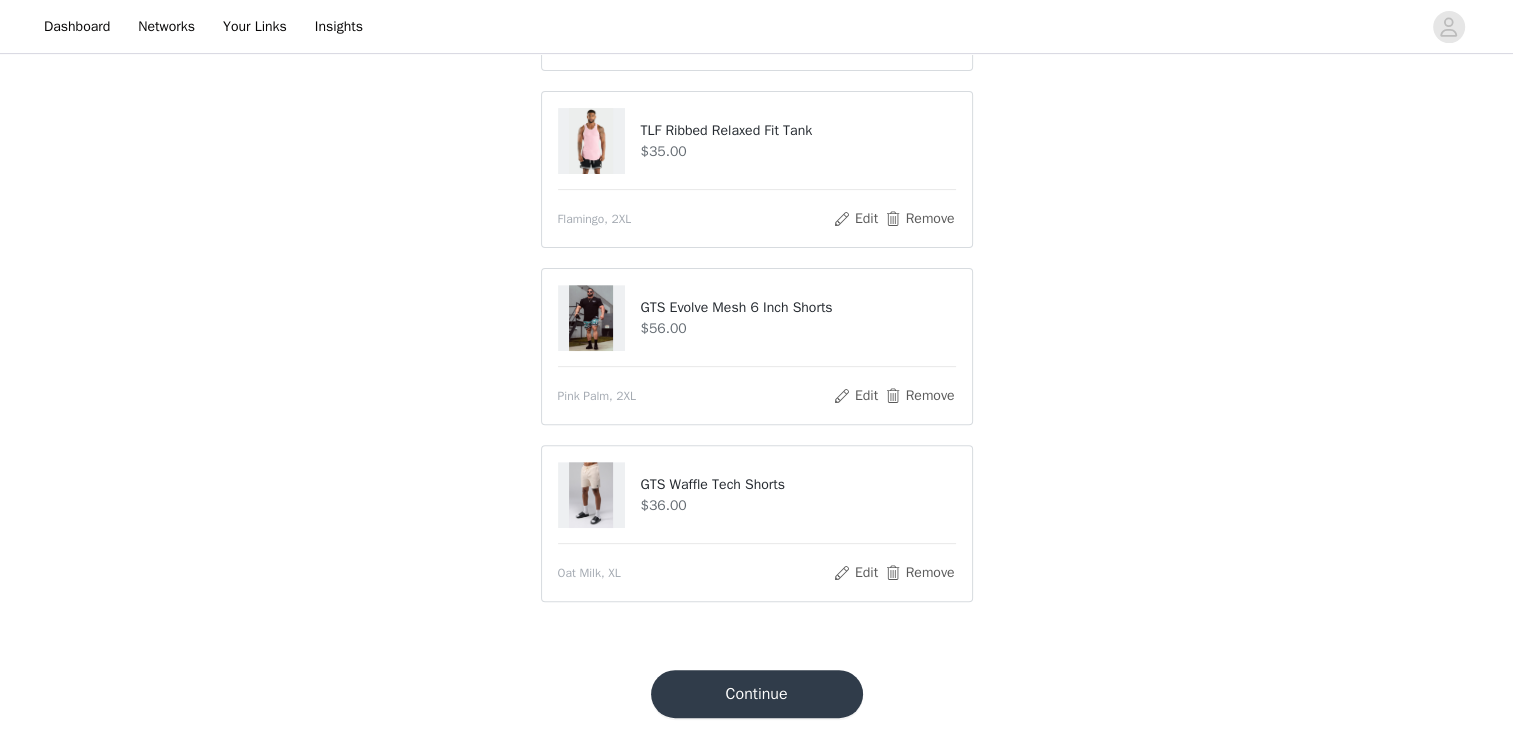 click on "Continue" at bounding box center (757, 694) 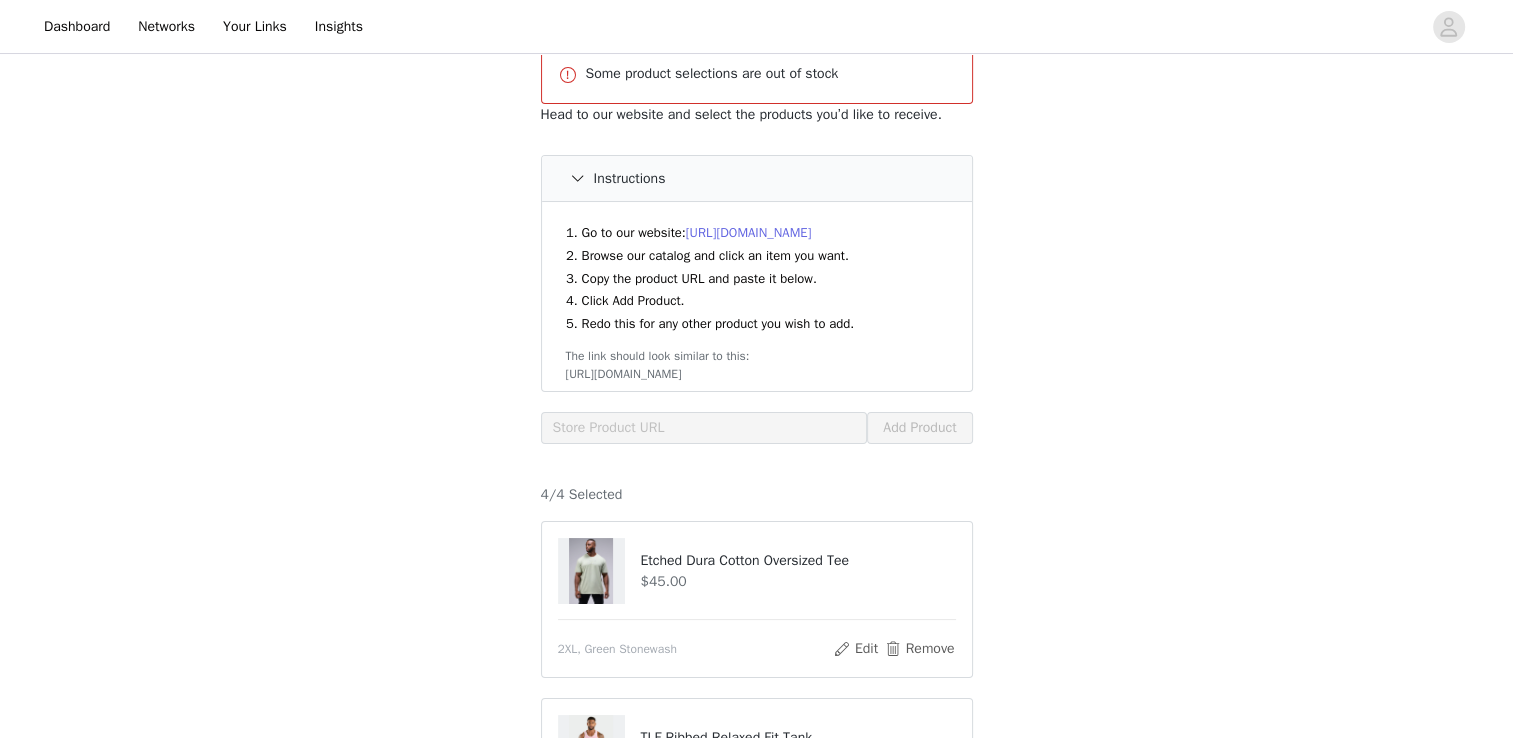 scroll, scrollTop: 123, scrollLeft: 0, axis: vertical 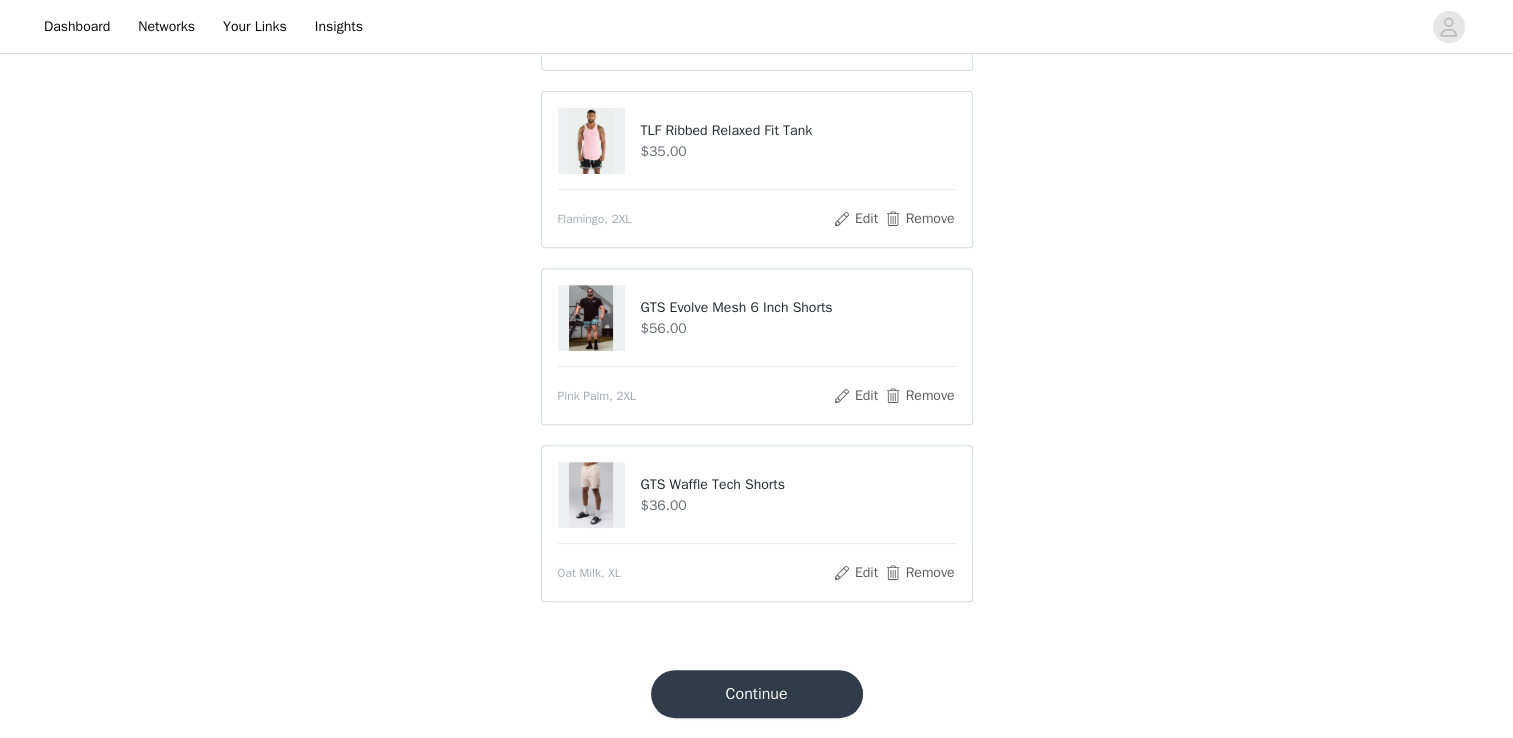 click at bounding box center [591, 318] 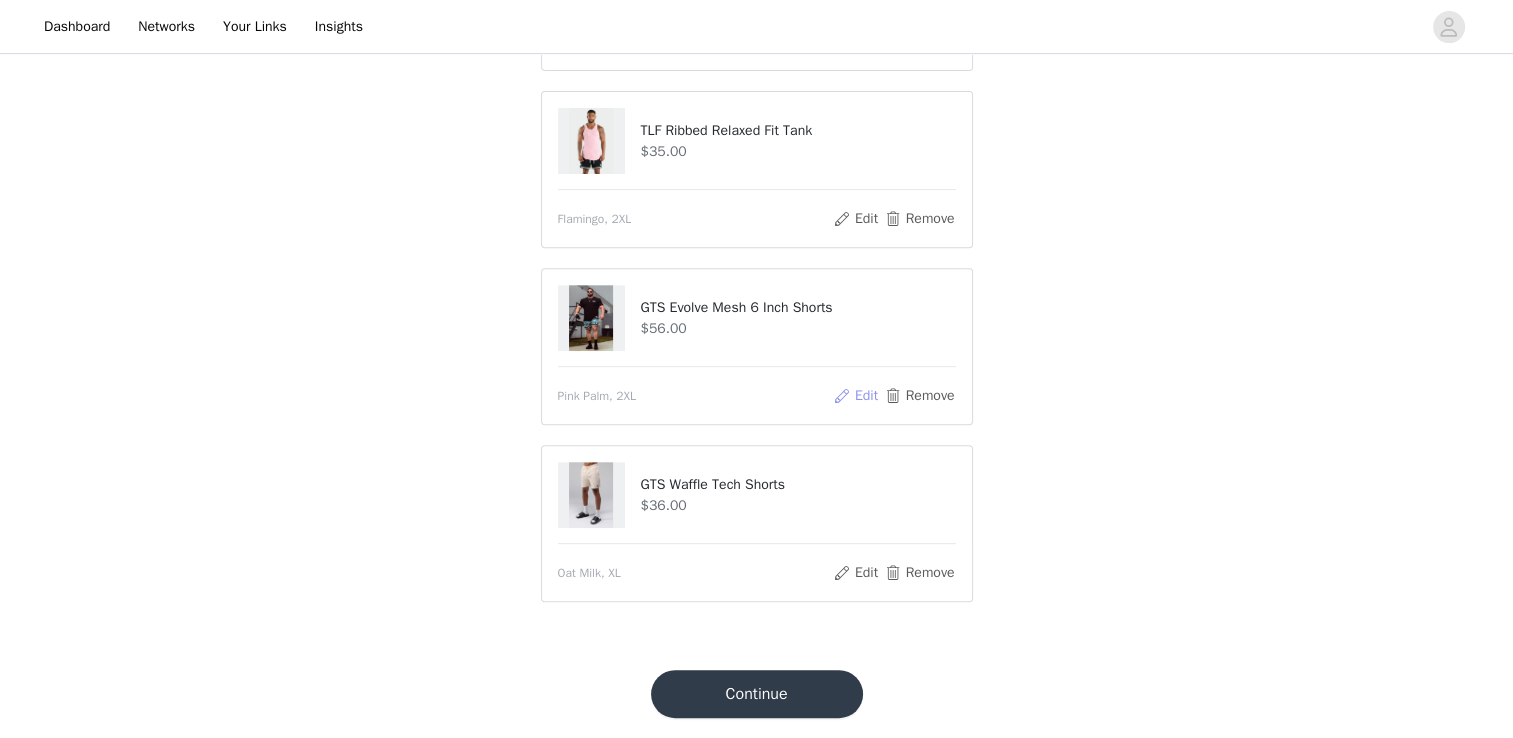 click on "Edit" at bounding box center [855, 396] 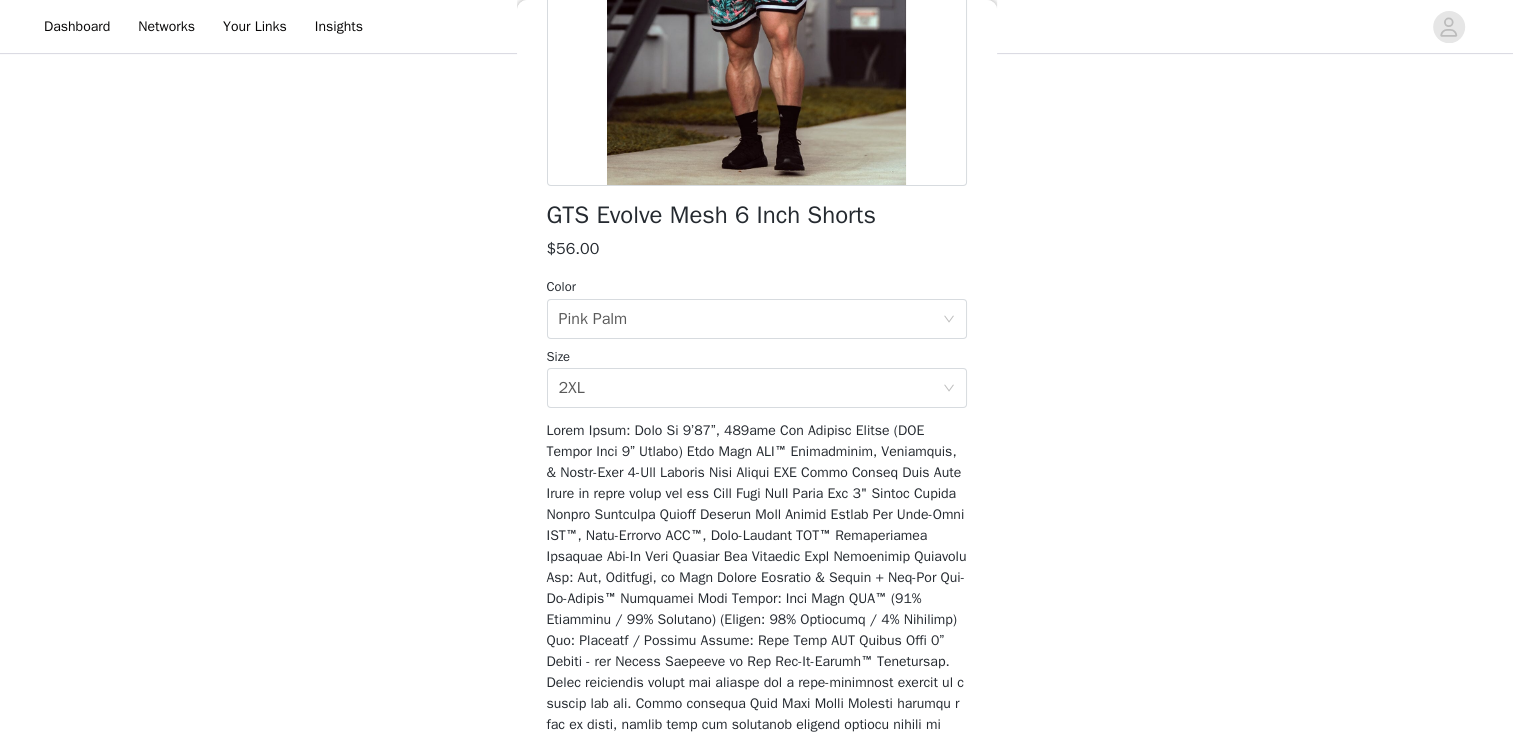 scroll, scrollTop: 428, scrollLeft: 0, axis: vertical 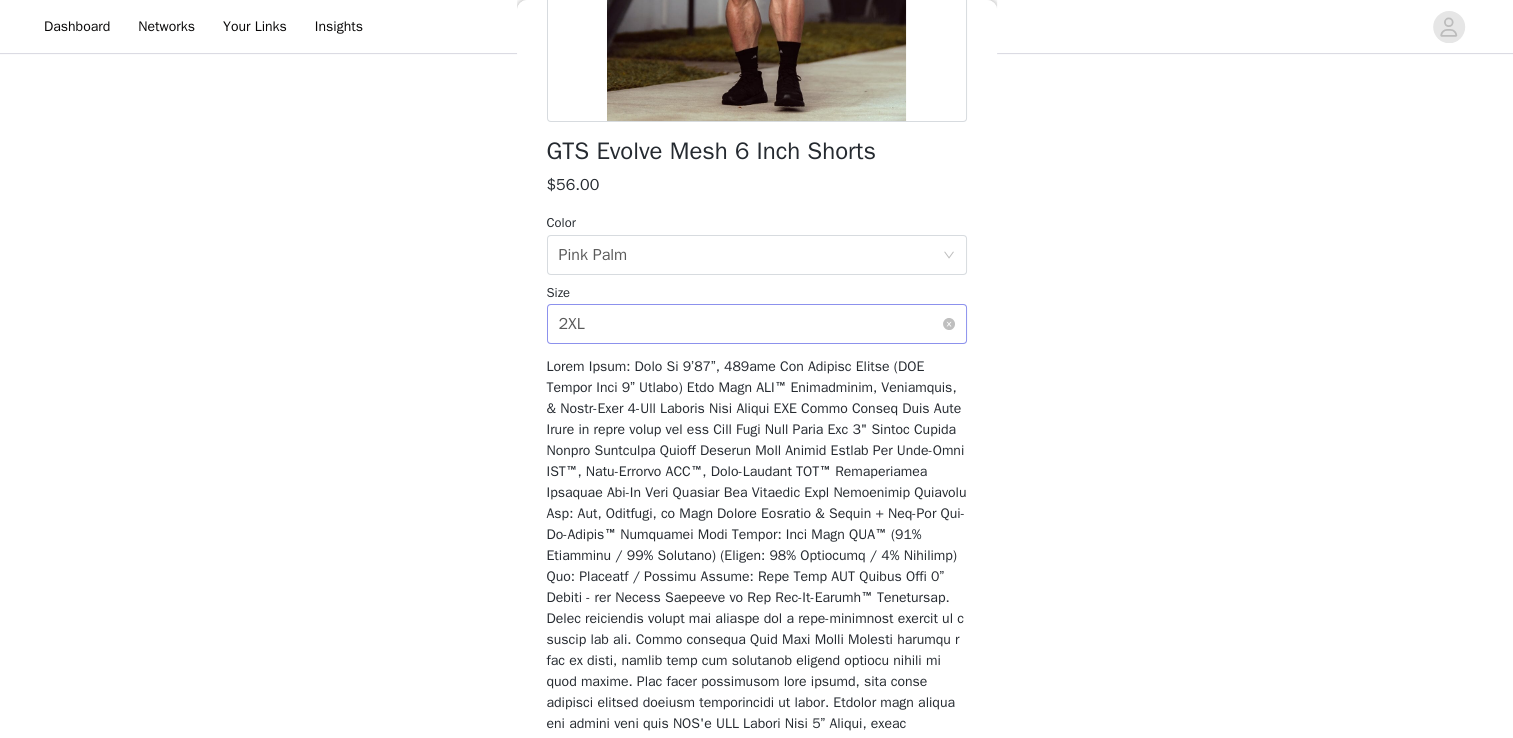 click on "Select size 2XL" at bounding box center [750, 324] 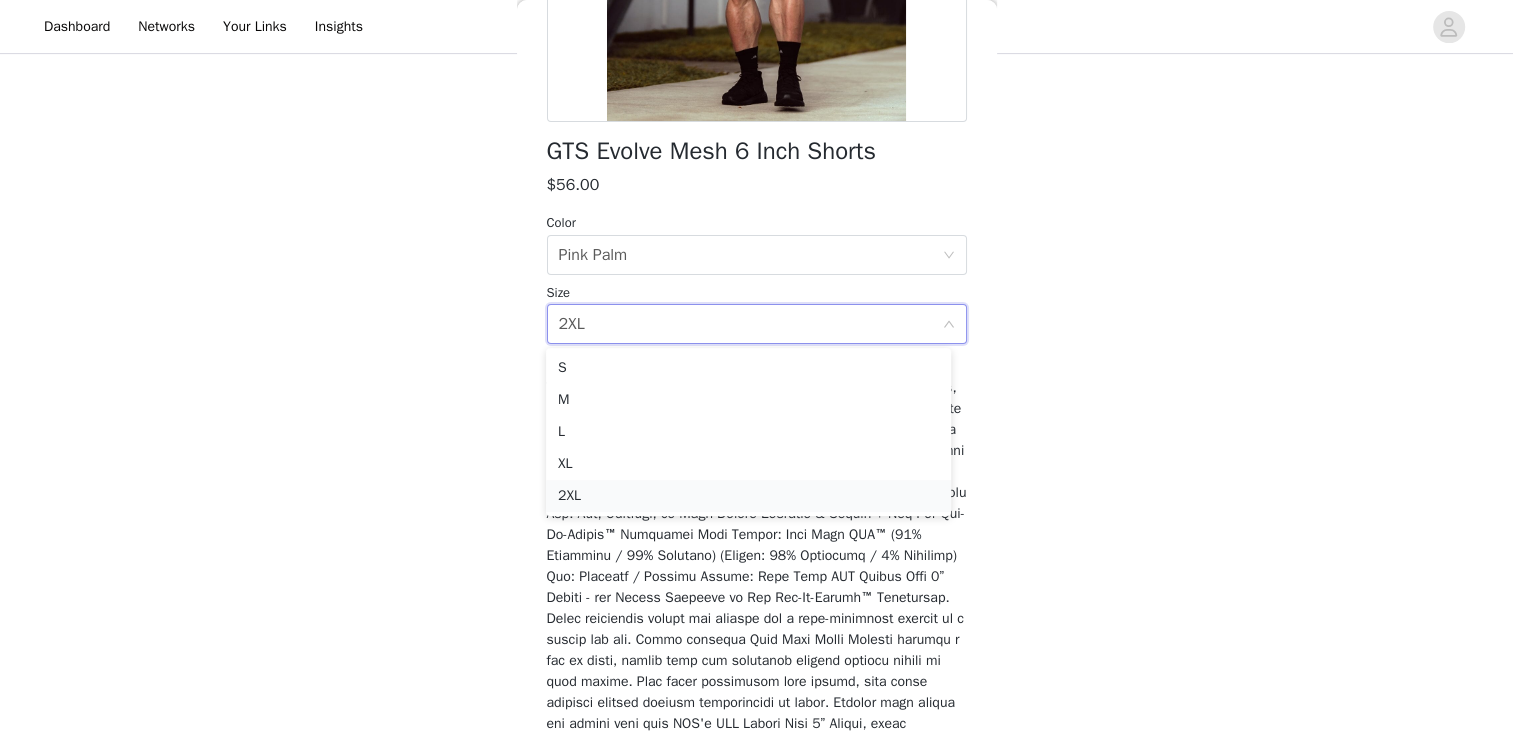 click on "2XL" at bounding box center [748, 496] 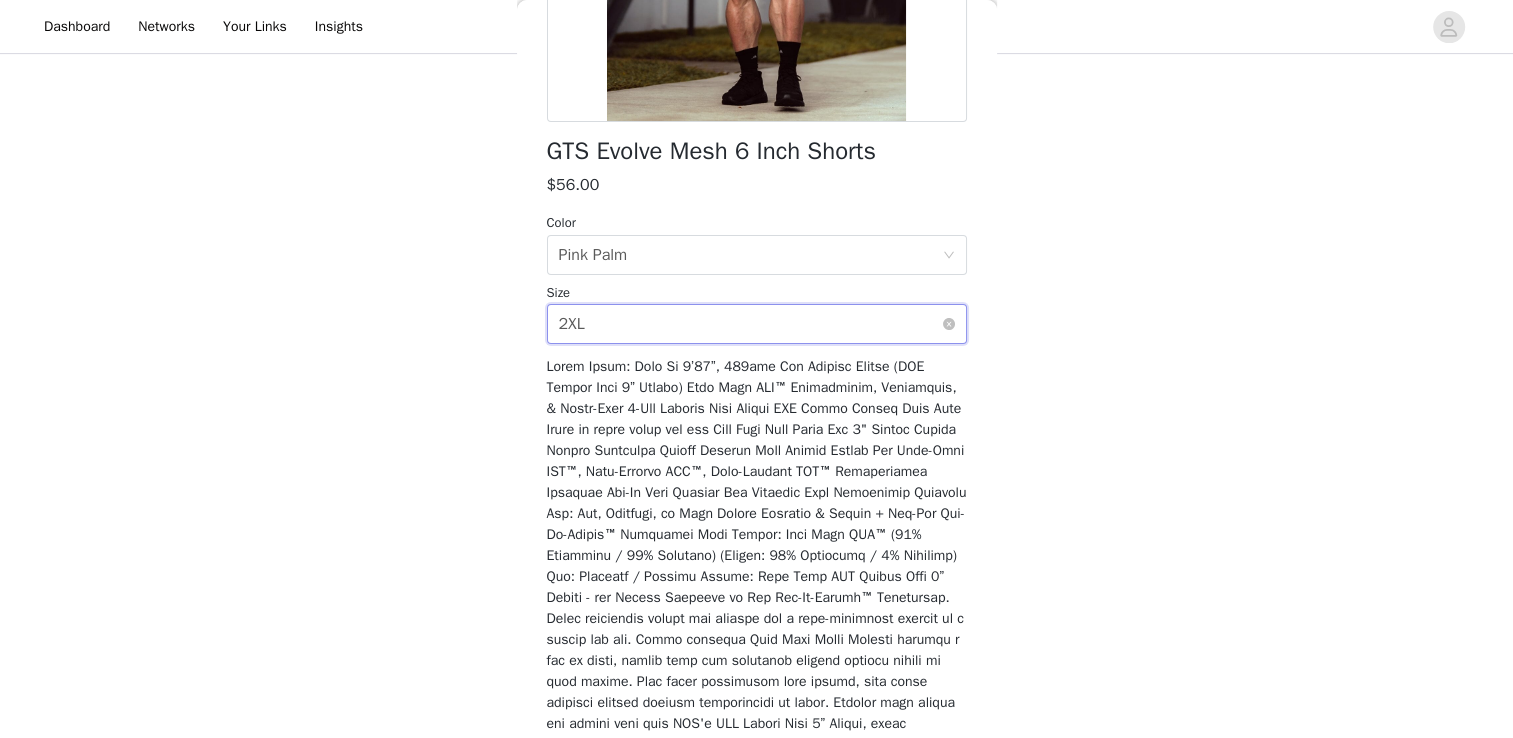 click on "Select size 2XL" at bounding box center [757, 324] 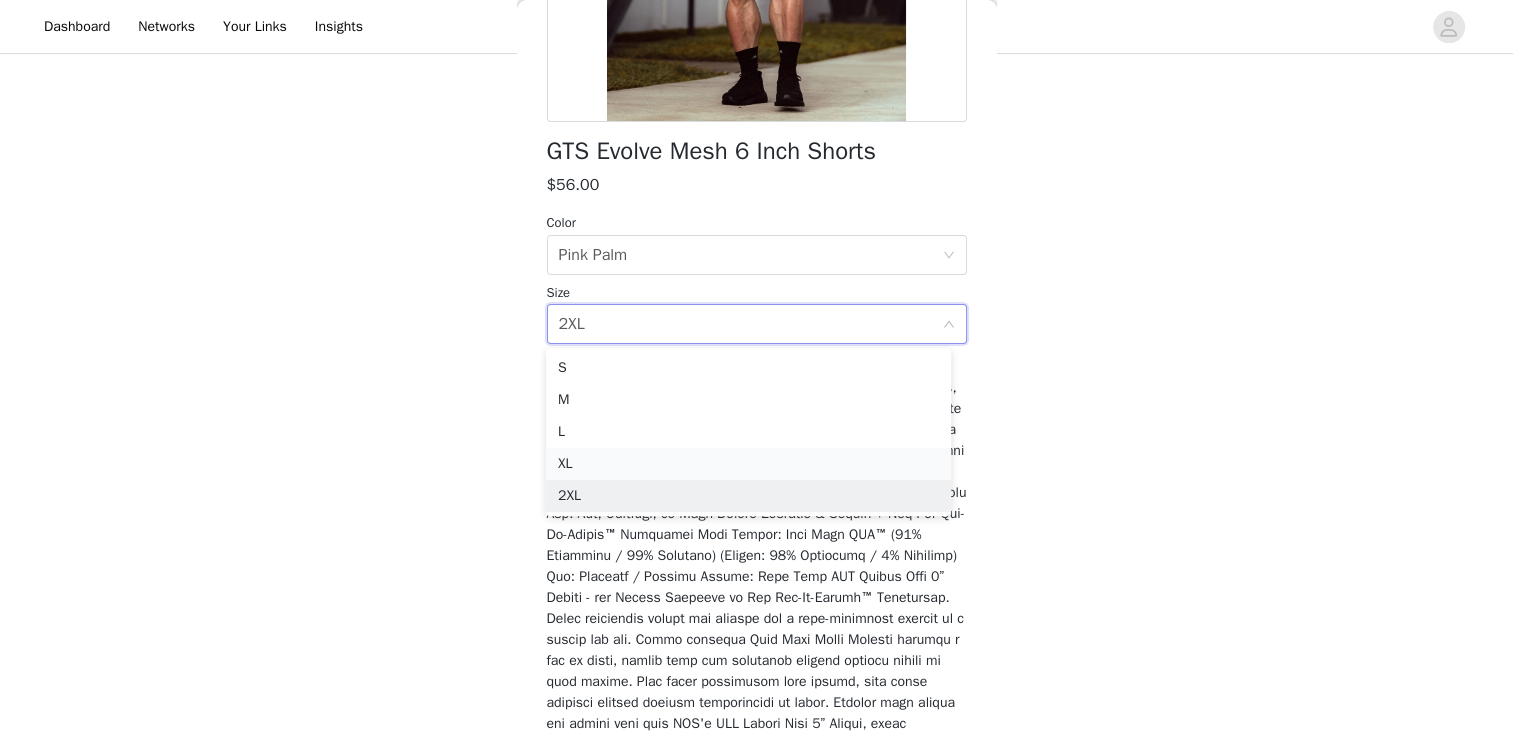click on "XL" at bounding box center (748, 464) 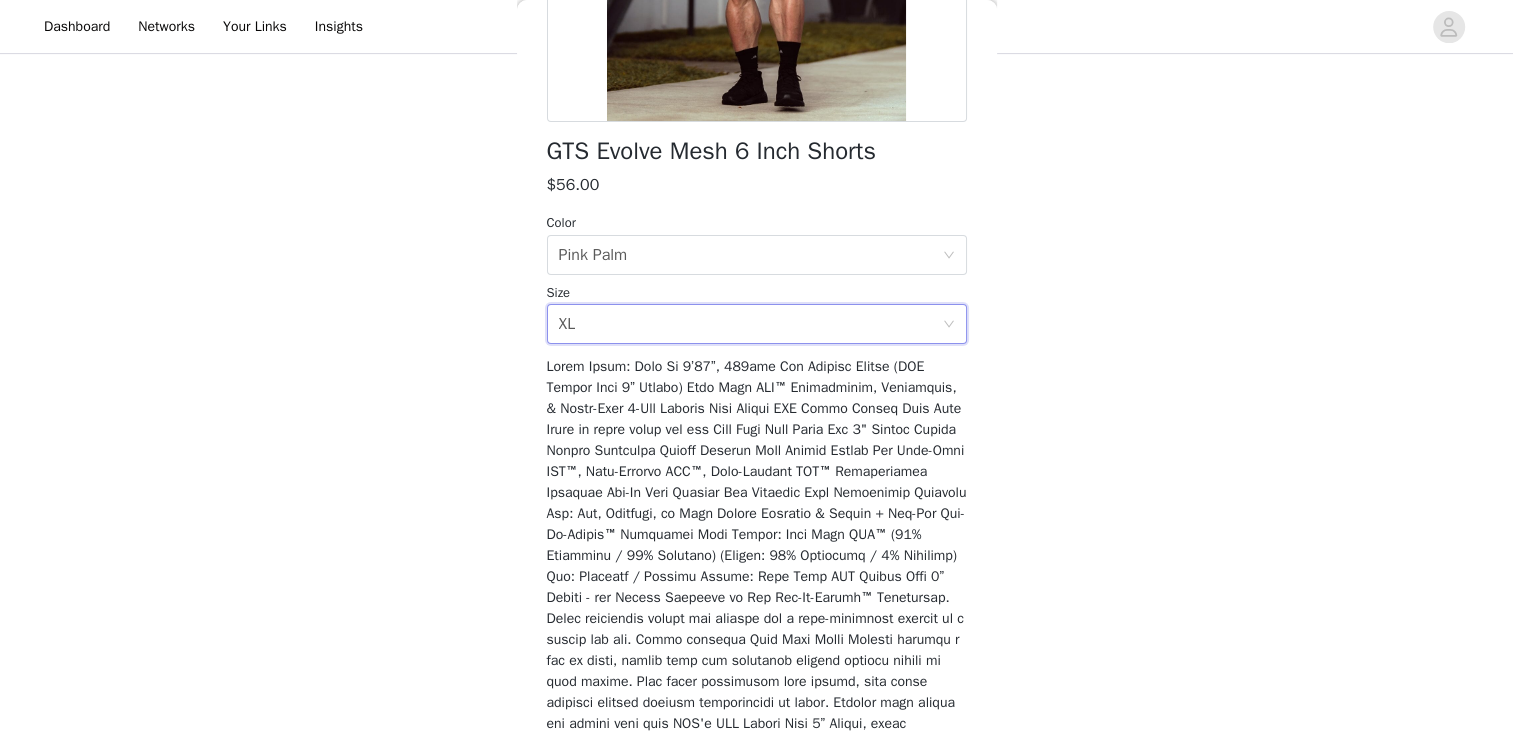 scroll, scrollTop: 549, scrollLeft: 0, axis: vertical 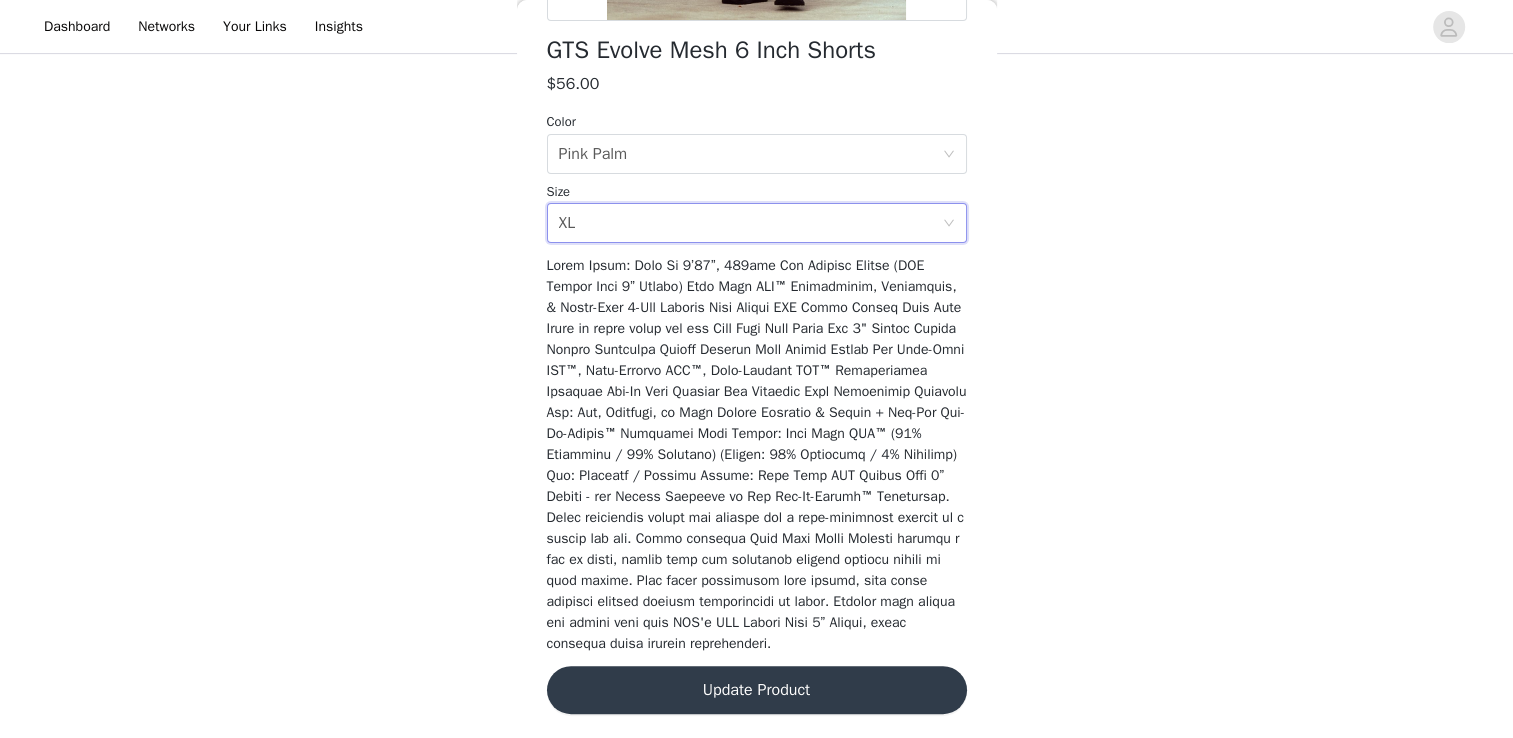 click on "Update Product" at bounding box center (757, 690) 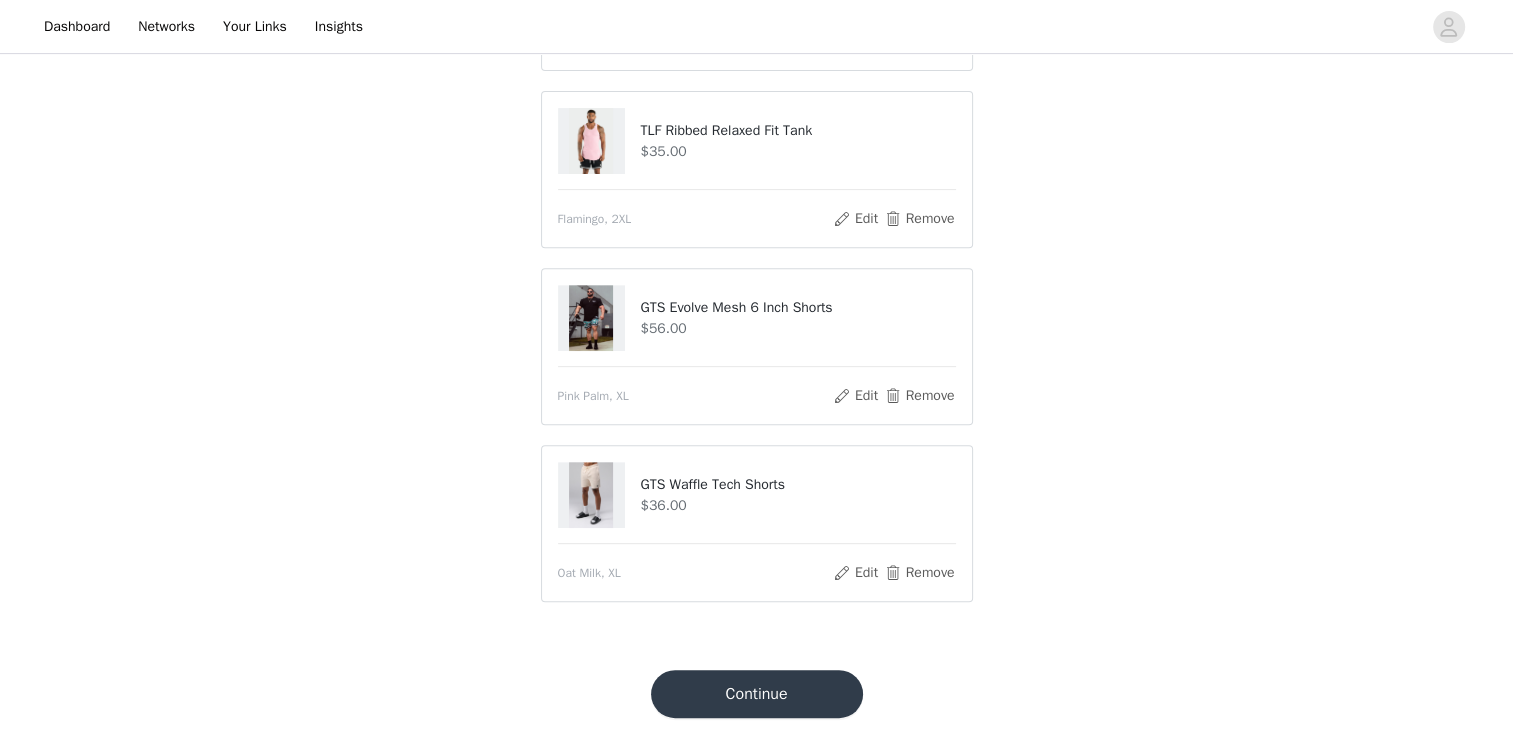 click on "Continue" at bounding box center (757, 694) 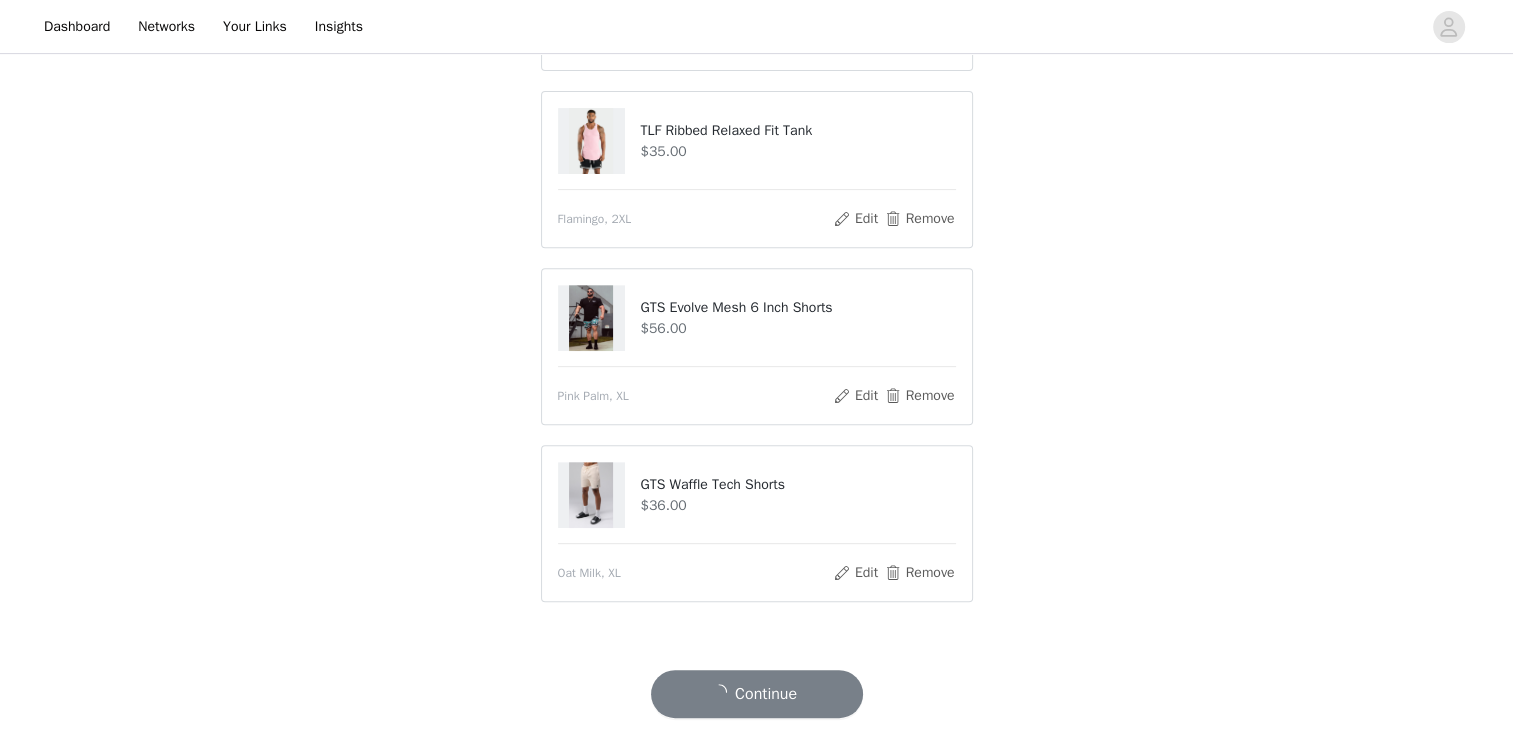 scroll, scrollTop: 673, scrollLeft: 0, axis: vertical 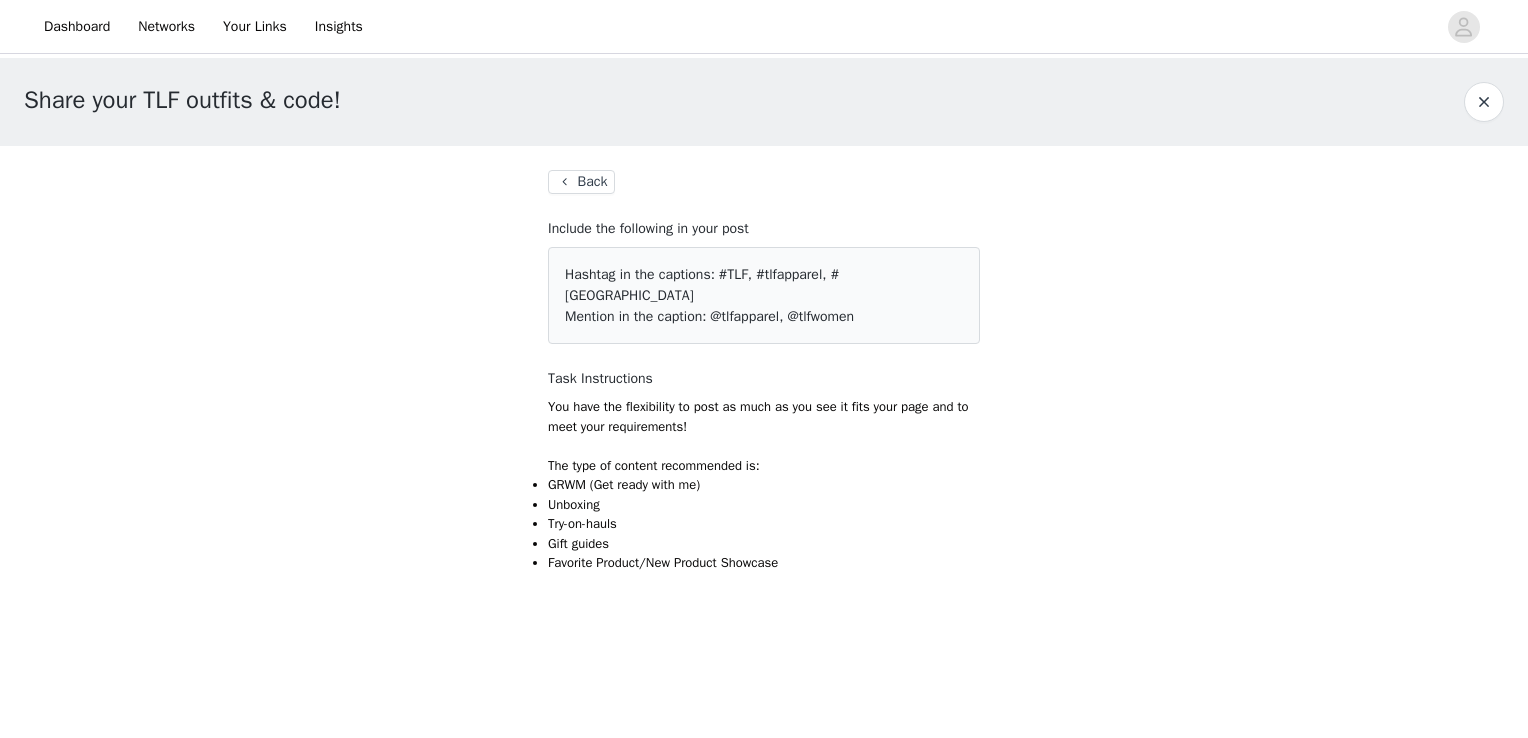 click on "Back   Include the following in your post    Hashtag in the captions:    #TLF, #tlfapparel, #takelifefurther    Mention in the caption:    @tlfapparel, @tlfwomen       Task Instructions   You have the flexibility to post as much as you see it fits your page and to meet your requirements!
The type of content recommended is:
GRWM (Get ready with me)
Unboxing
Try-on-hauls
Gift guides
Favorite Product/New Product Showcase" at bounding box center [764, 371] 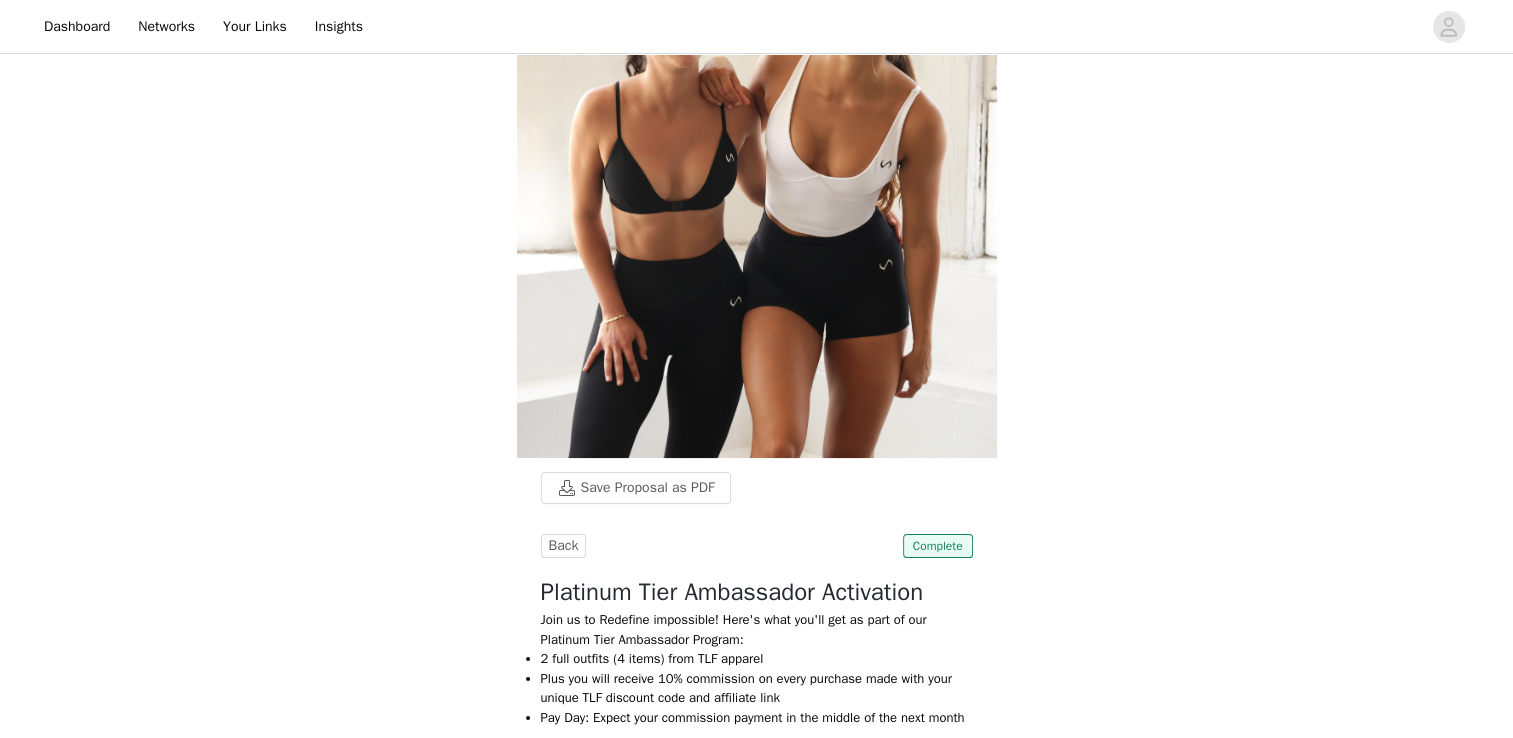 scroll, scrollTop: 199, scrollLeft: 0, axis: vertical 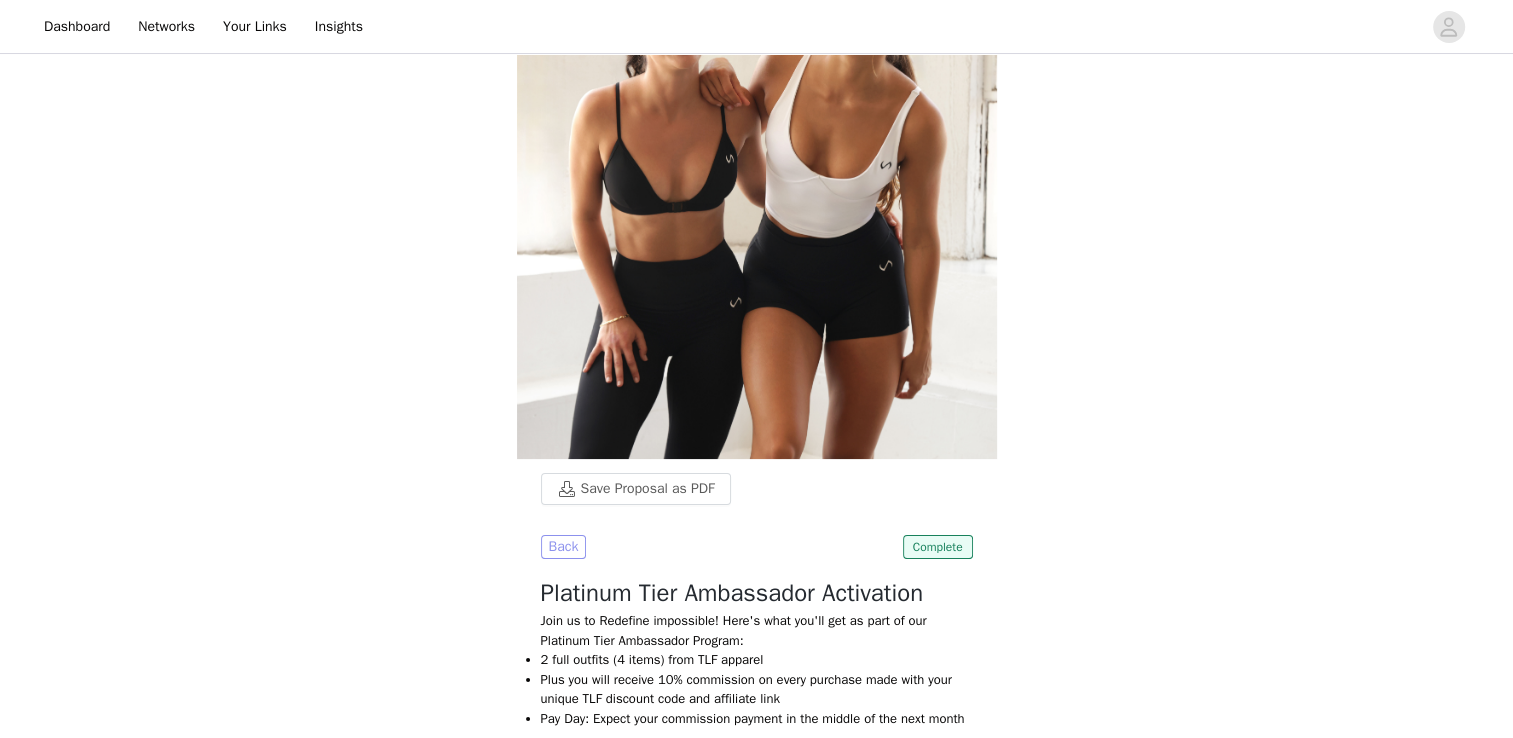 click on "Back" at bounding box center (564, 547) 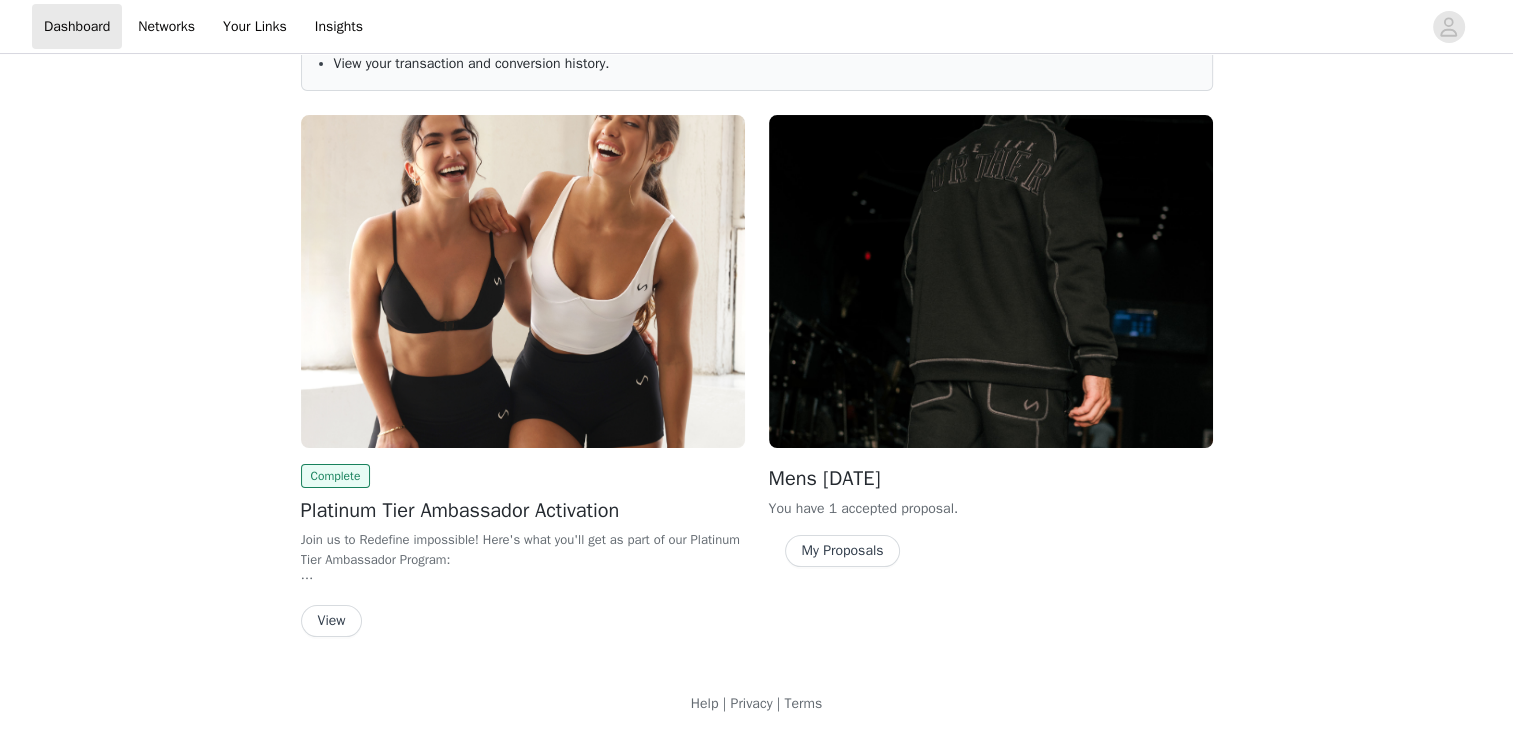 scroll, scrollTop: 184, scrollLeft: 0, axis: vertical 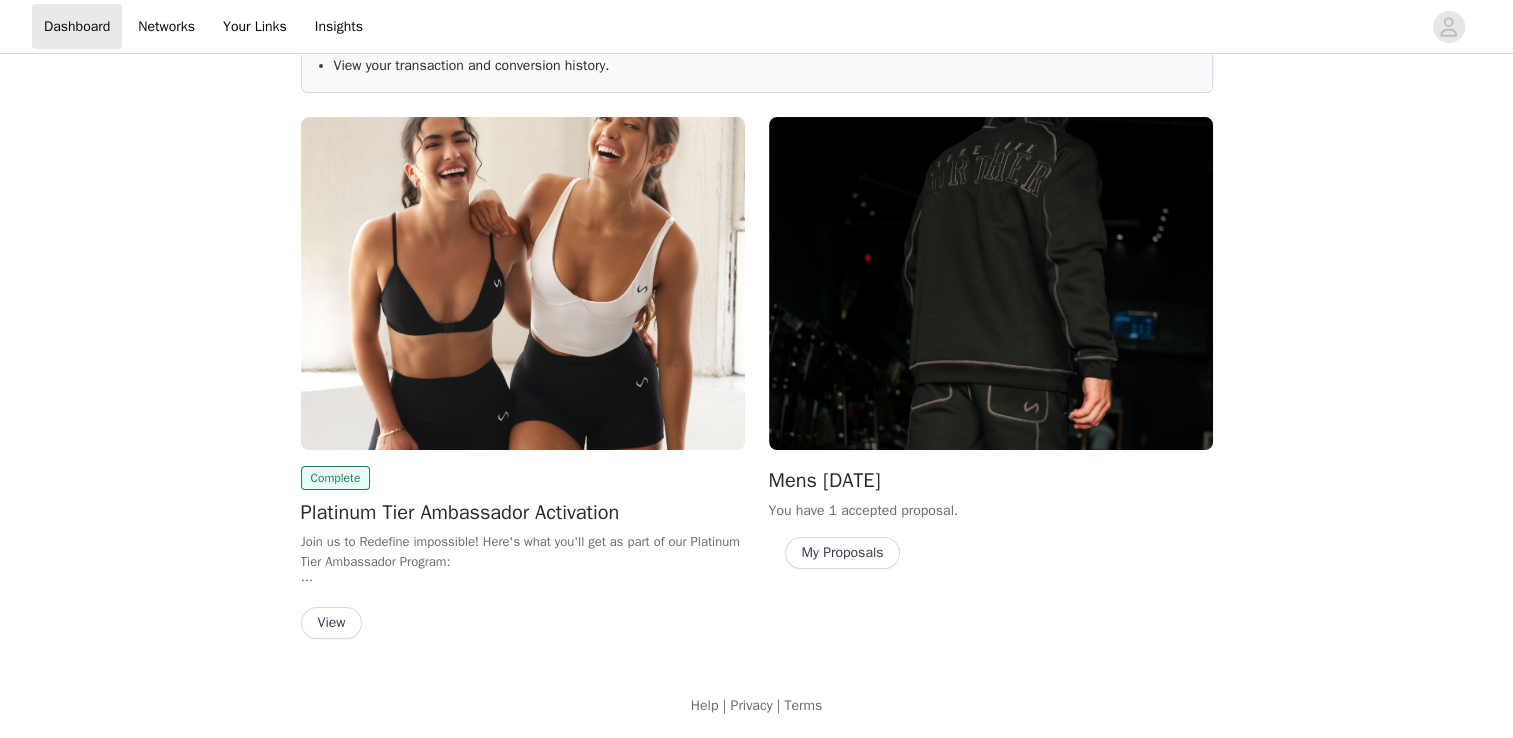 click on "My Proposals" at bounding box center (843, 553) 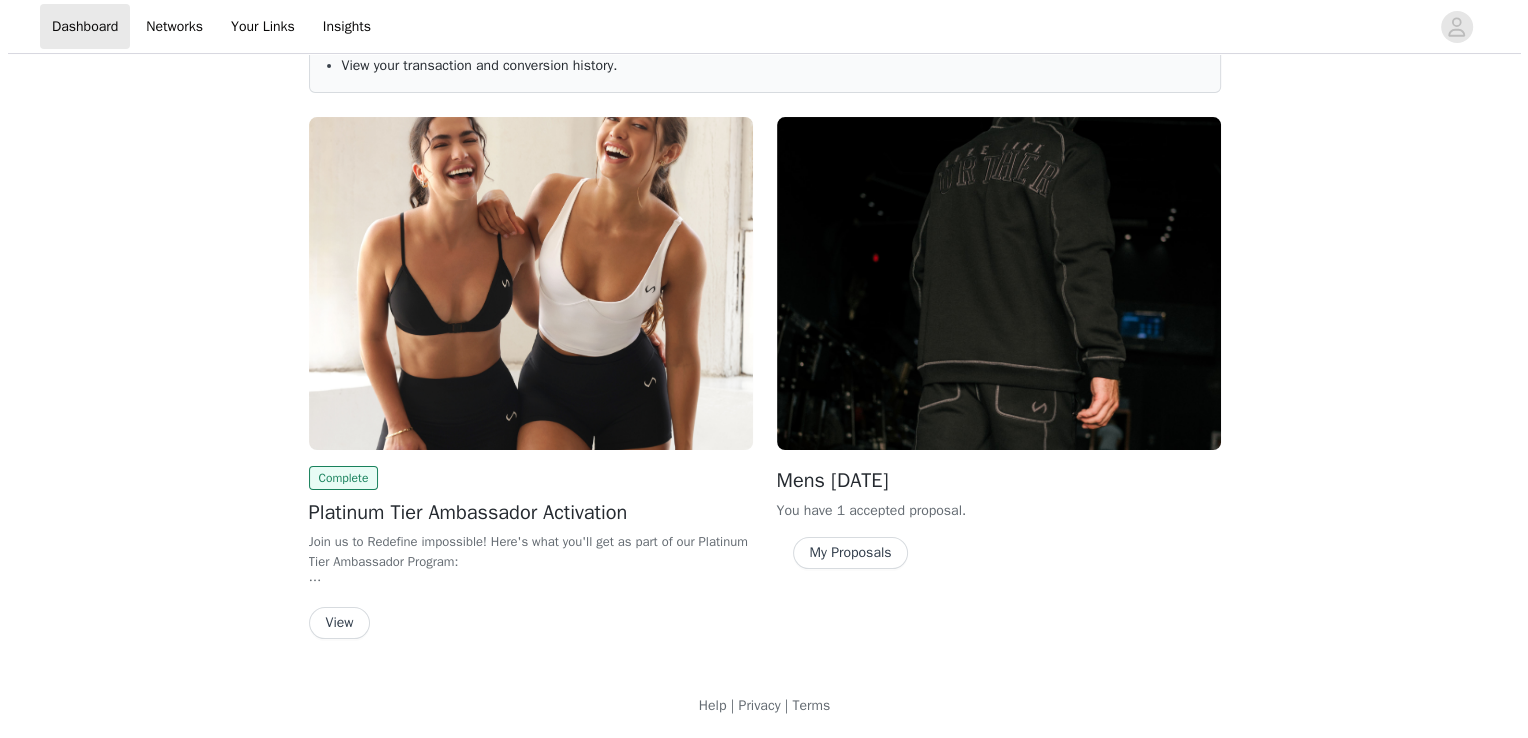 scroll, scrollTop: 0, scrollLeft: 0, axis: both 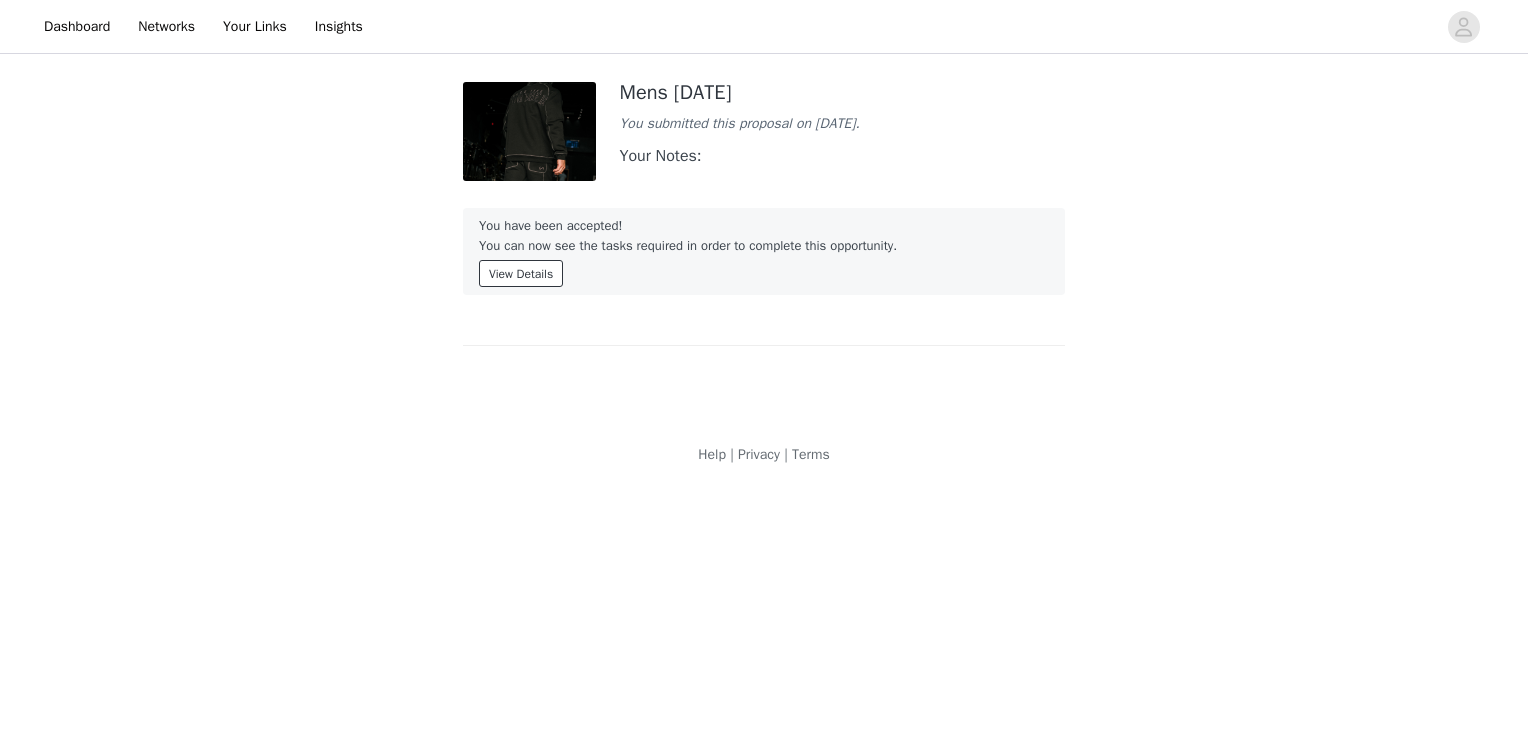 click on "View Details" at bounding box center (521, 273) 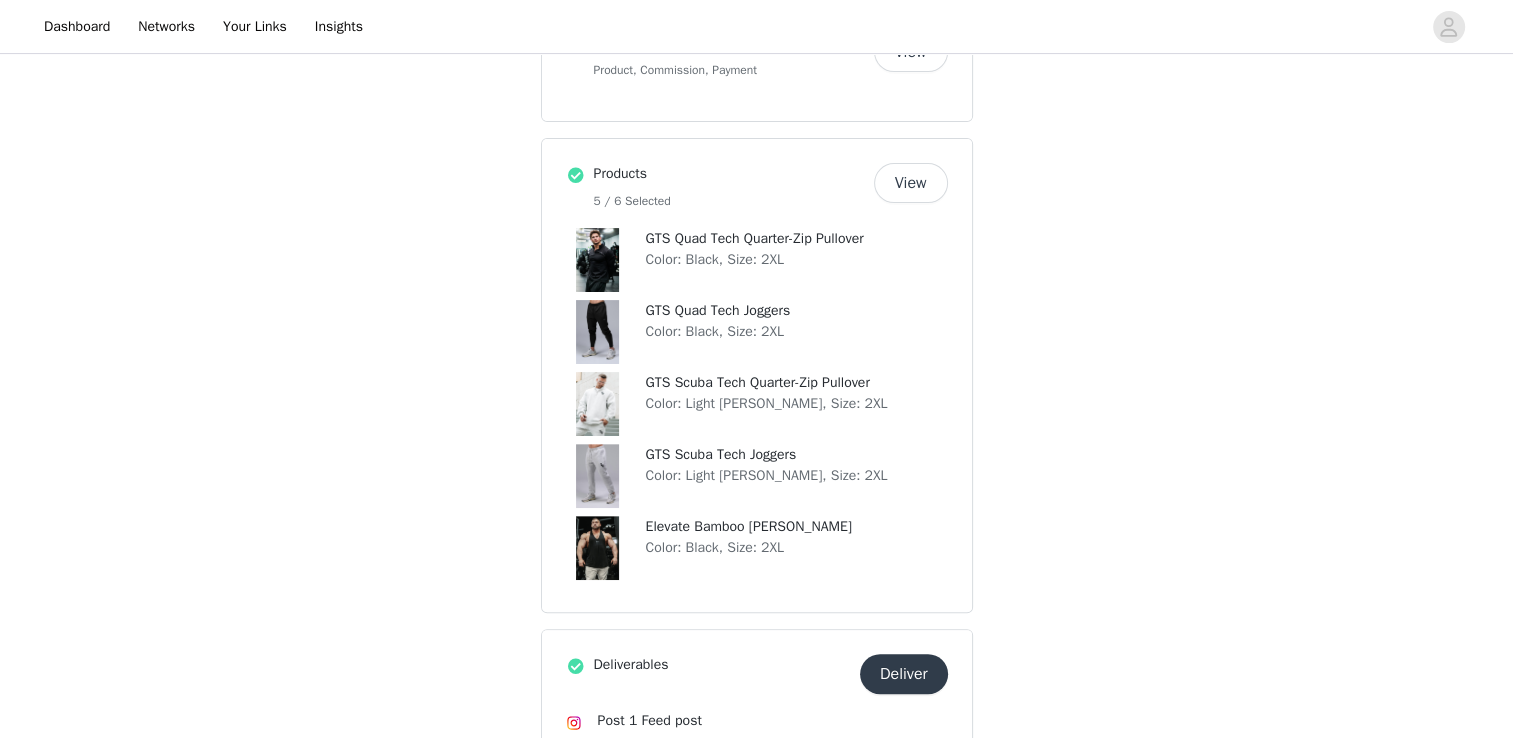 scroll, scrollTop: 512, scrollLeft: 0, axis: vertical 